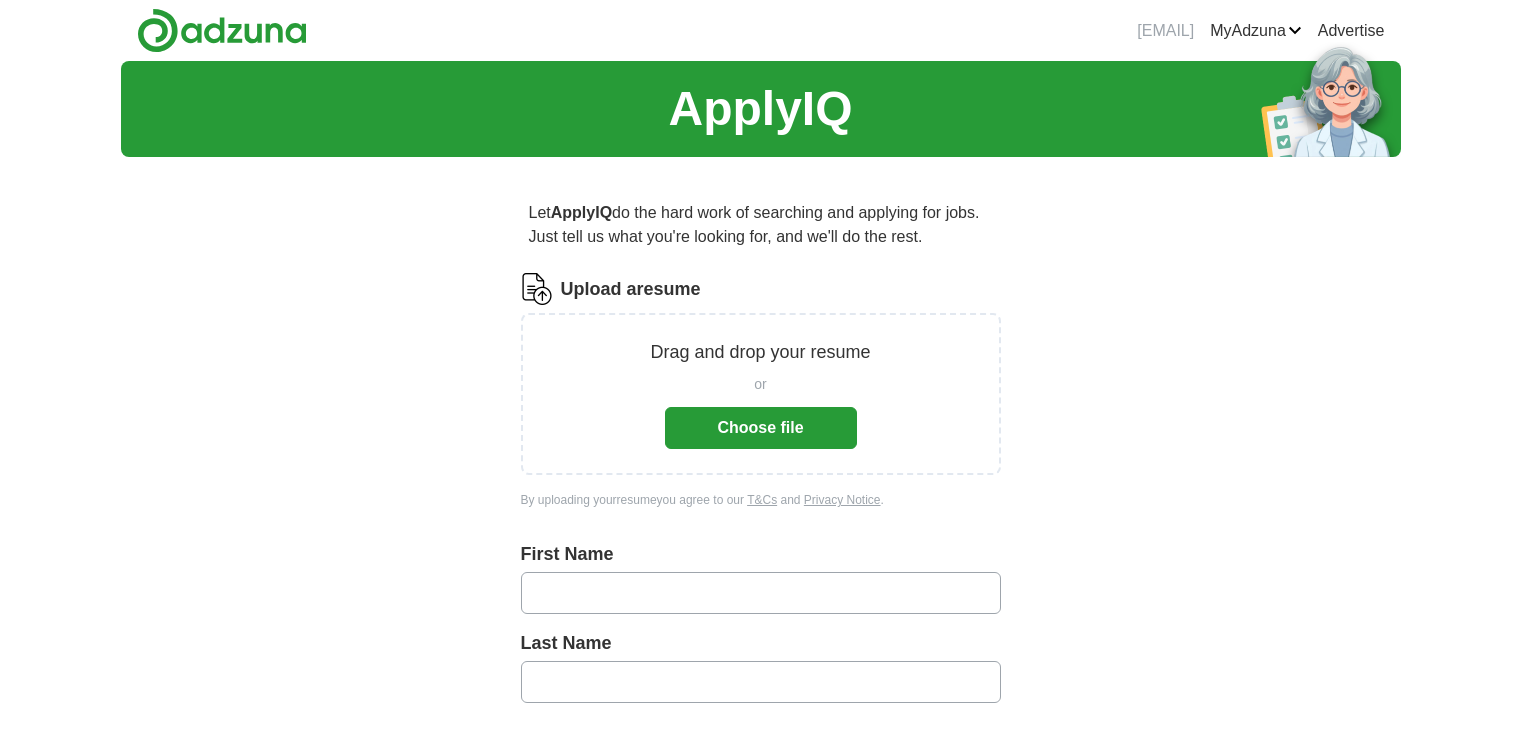 scroll, scrollTop: 0, scrollLeft: 0, axis: both 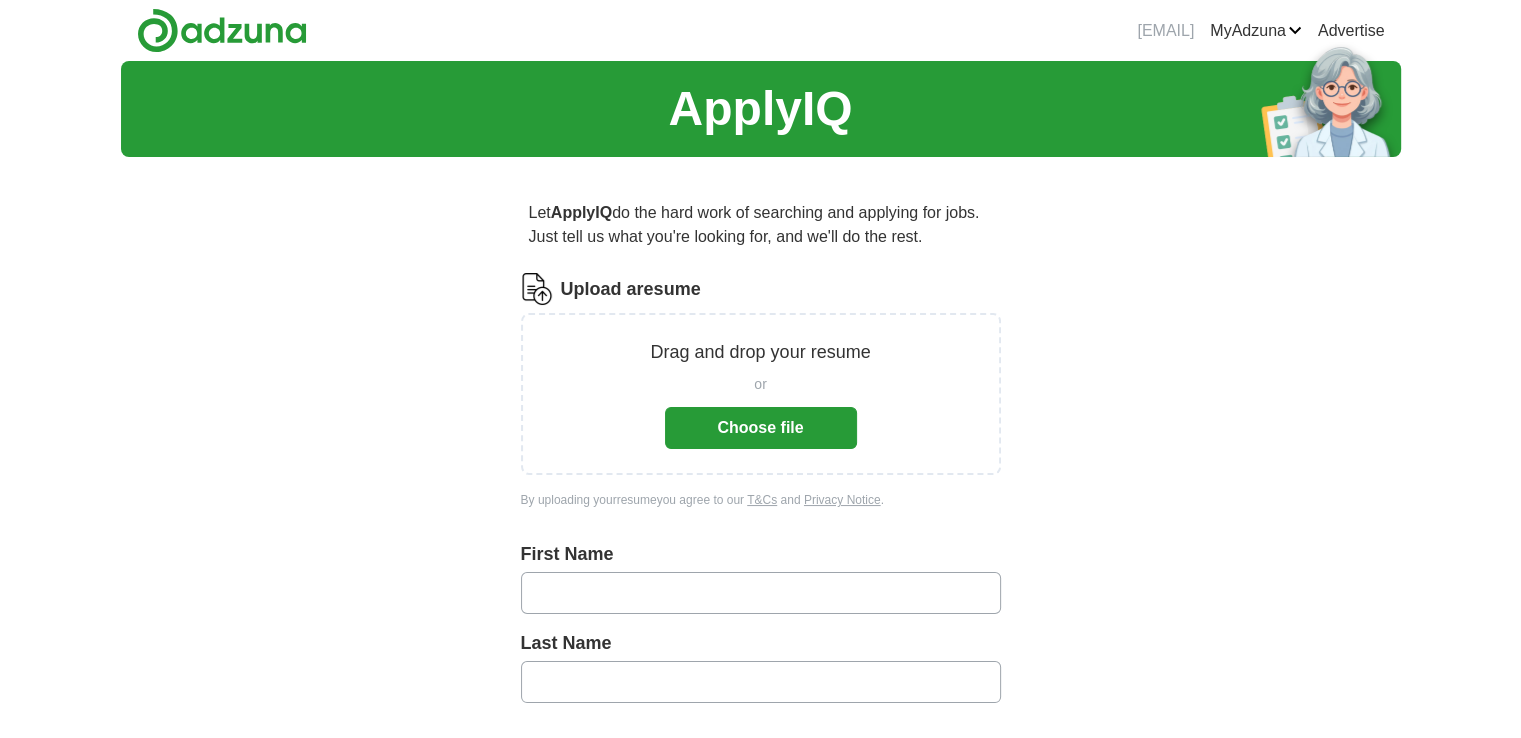 click on "Choose file" at bounding box center (761, 428) 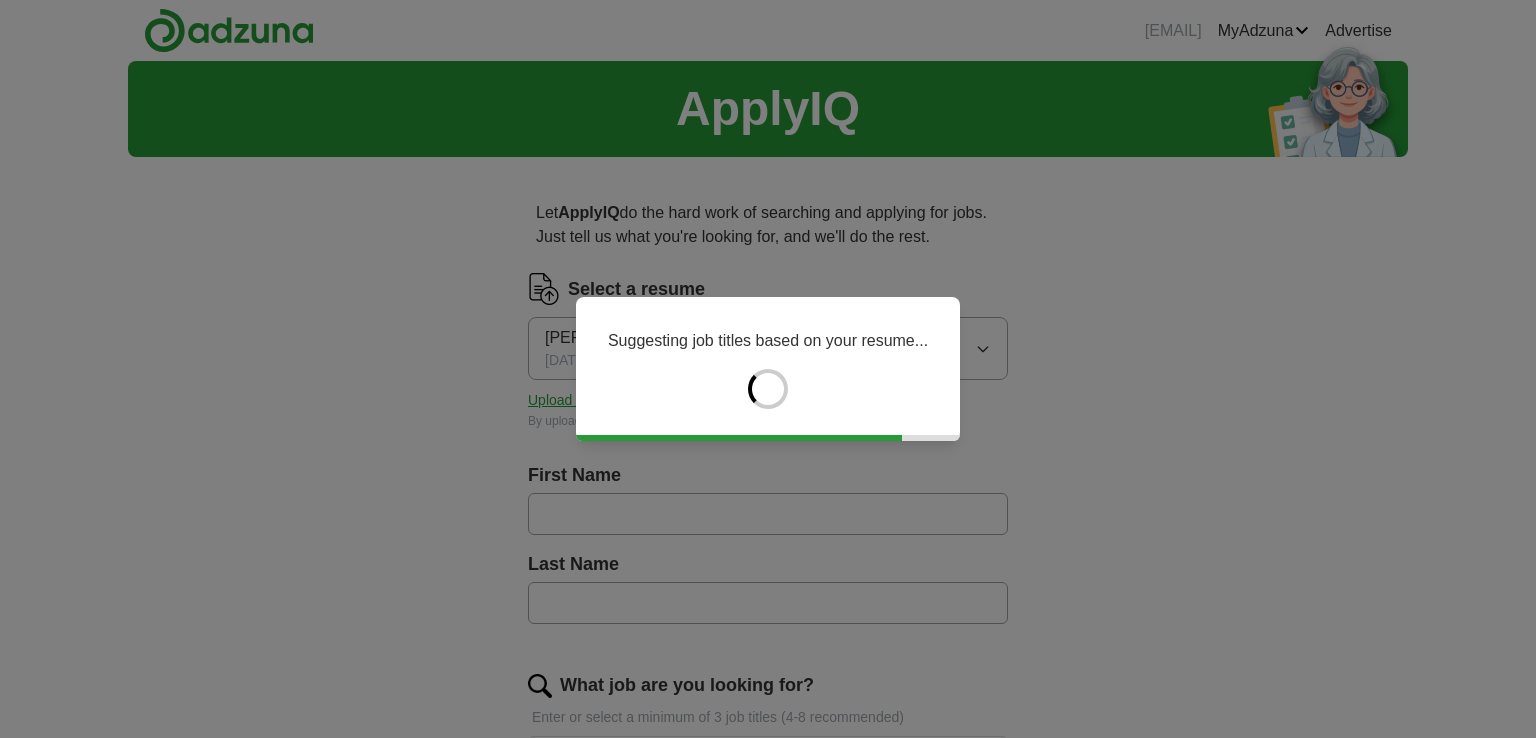 type on "****" 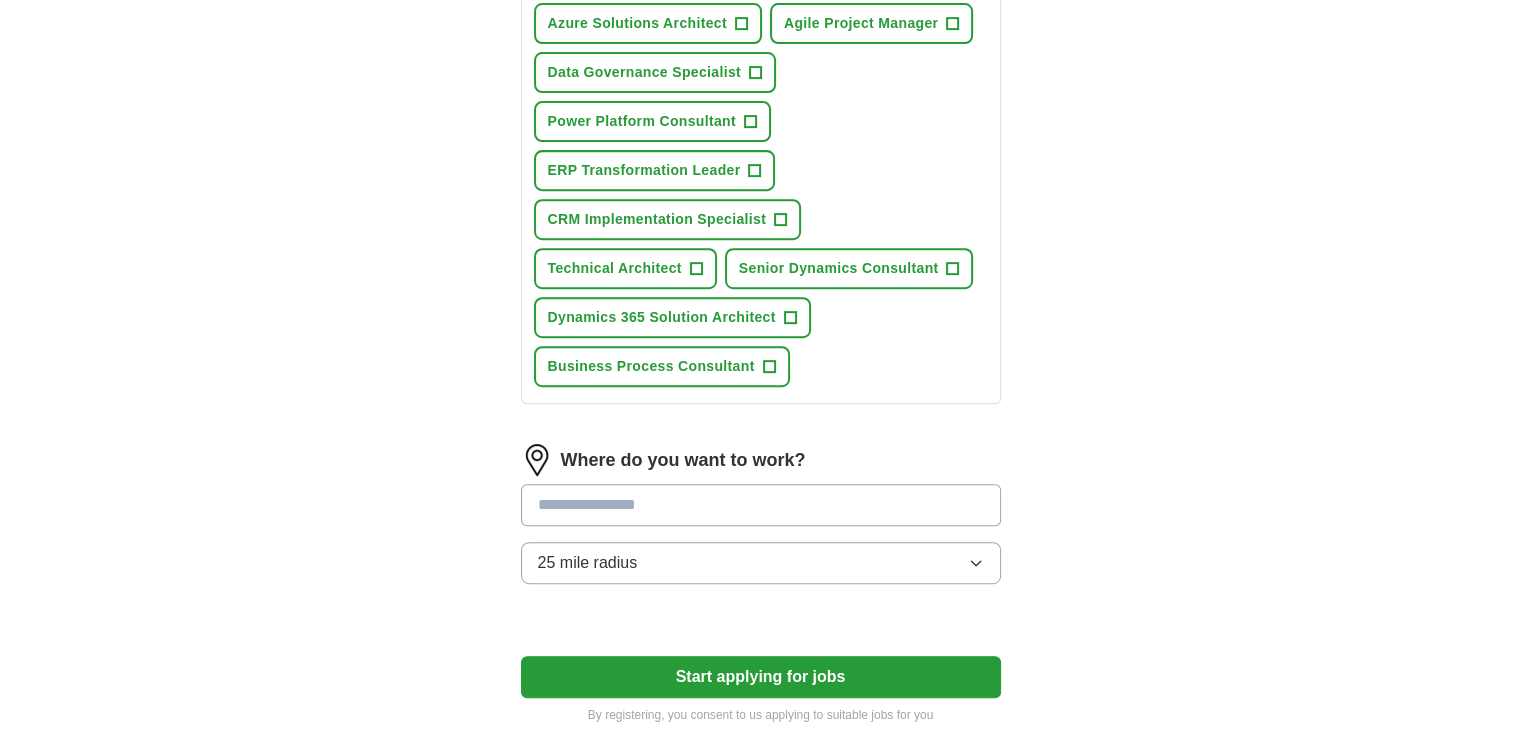scroll, scrollTop: 1006, scrollLeft: 0, axis: vertical 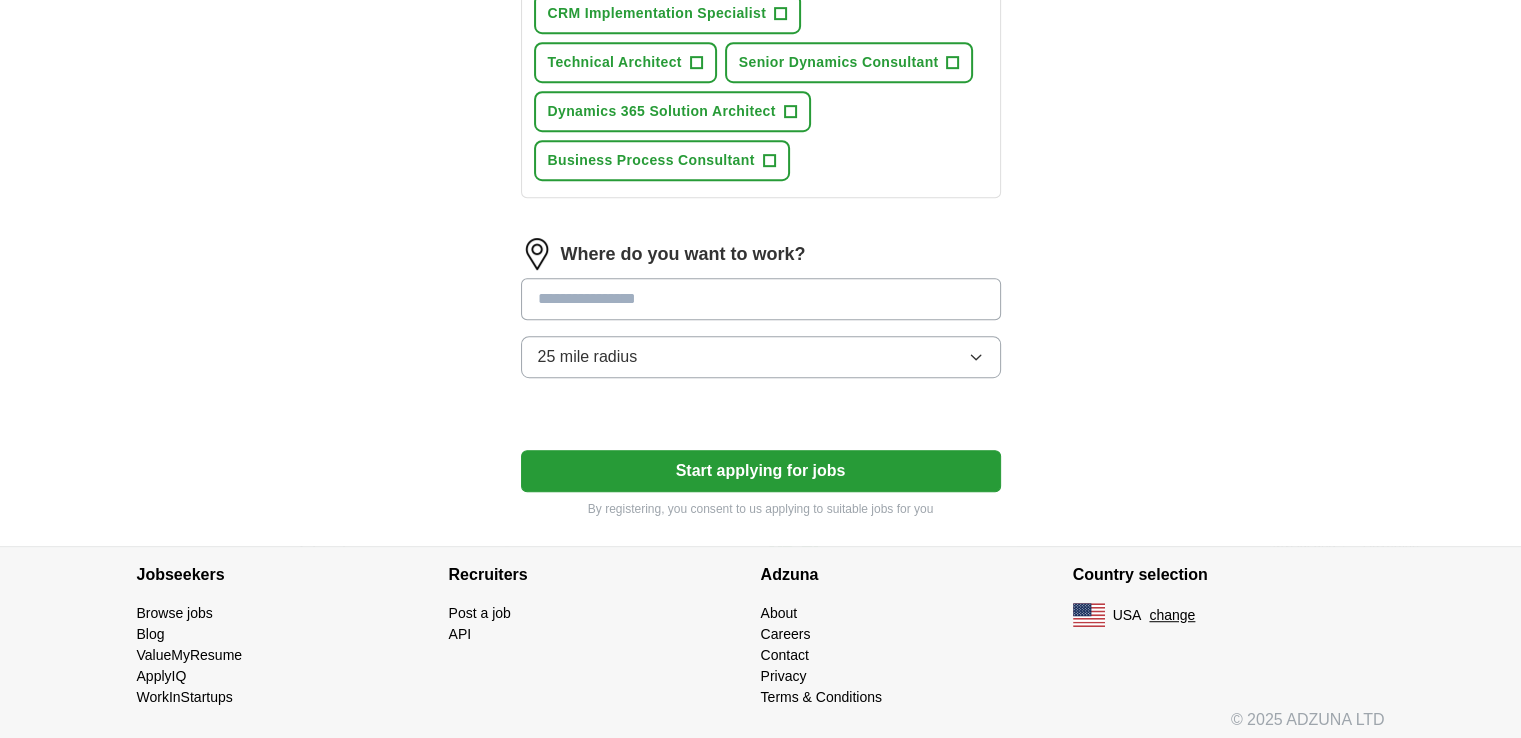click on "Start applying for jobs" at bounding box center [761, 471] 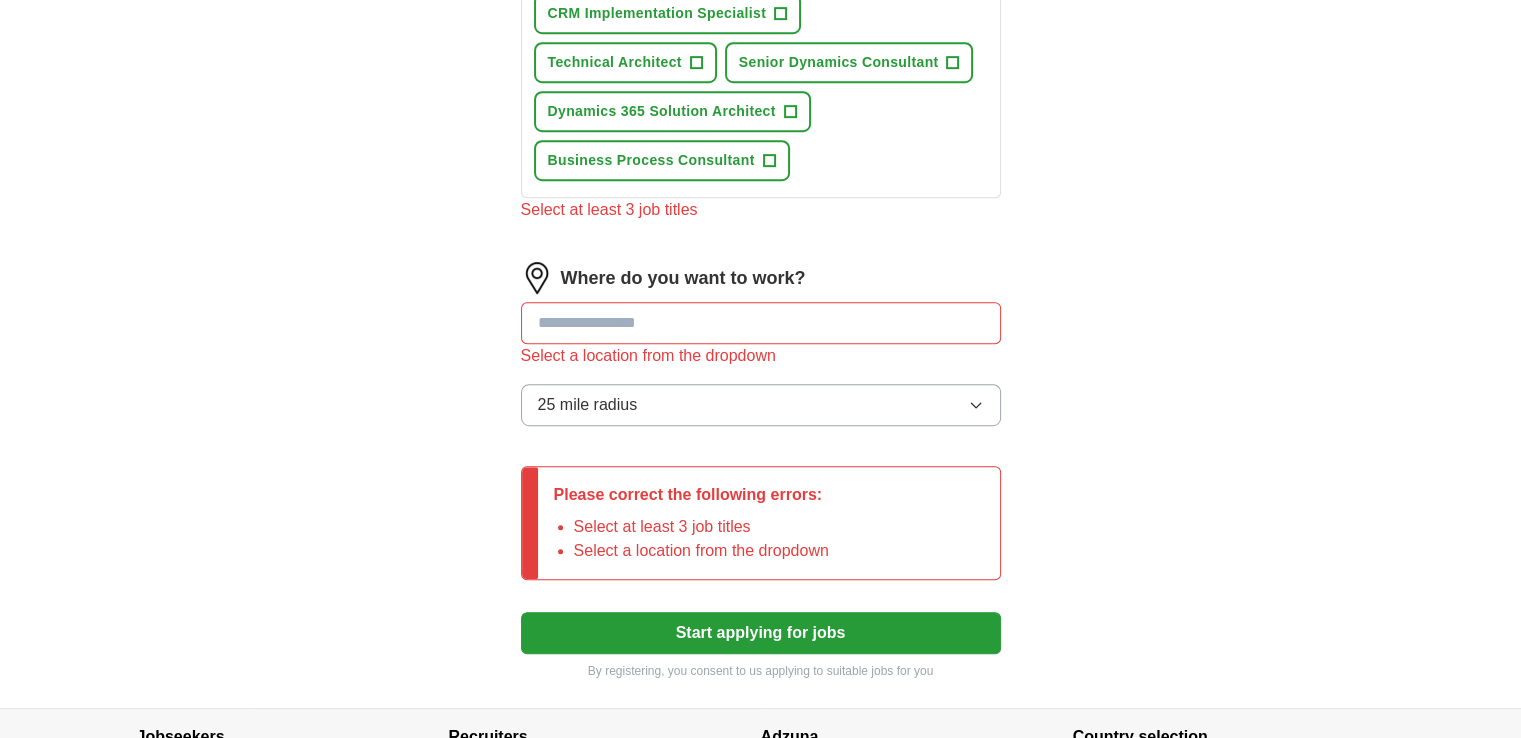 click at bounding box center [761, 323] 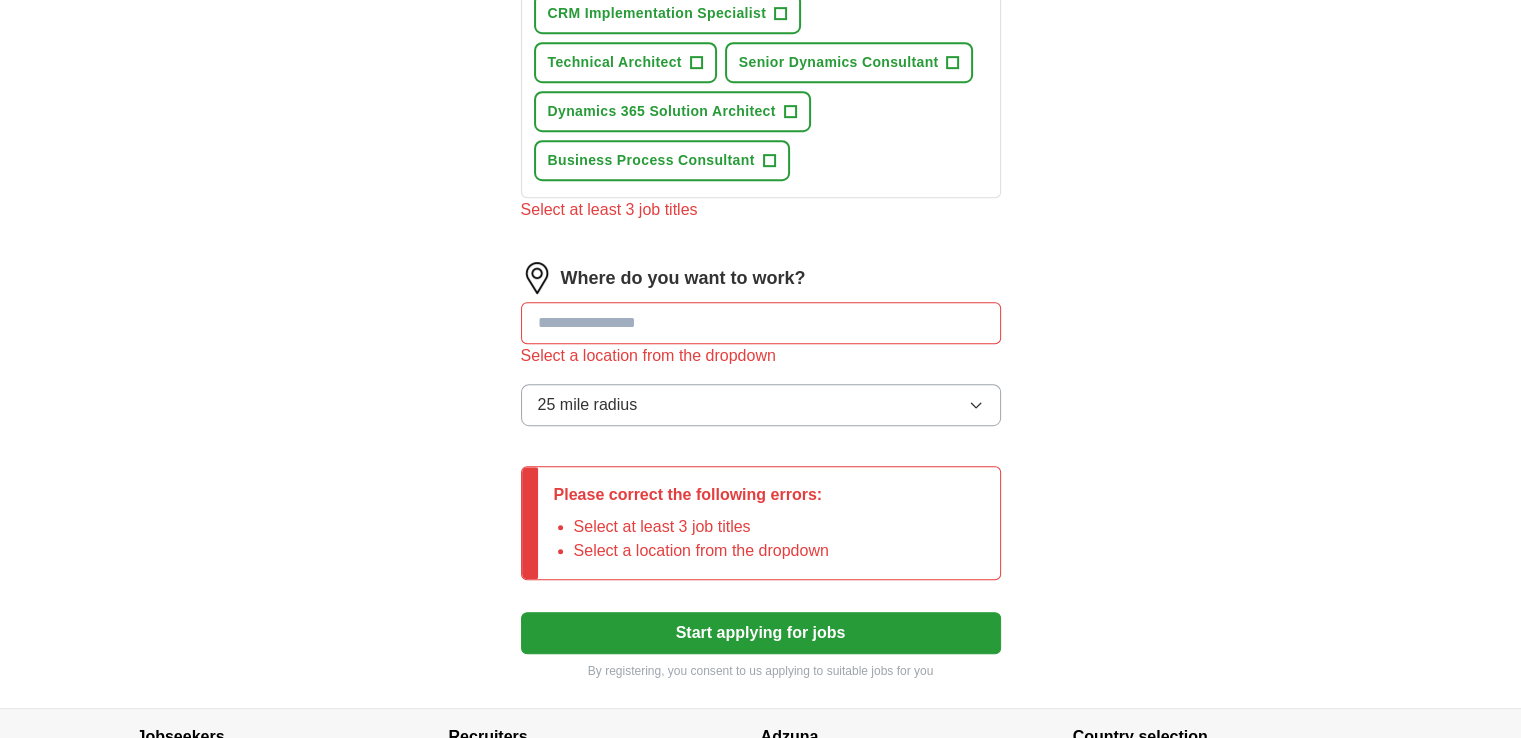 click on "25 mile radius" at bounding box center [761, 405] 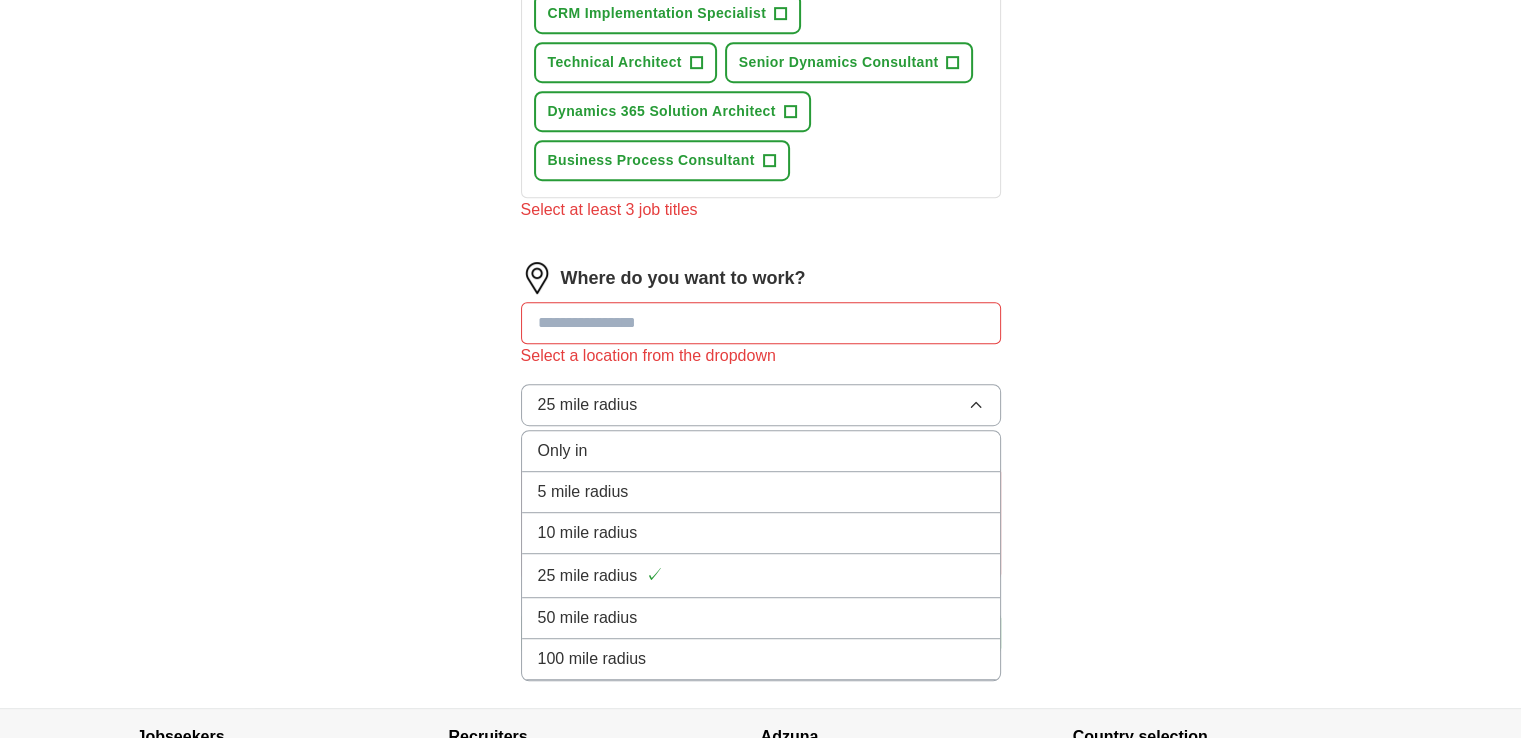 click on "Only in" at bounding box center [761, 451] 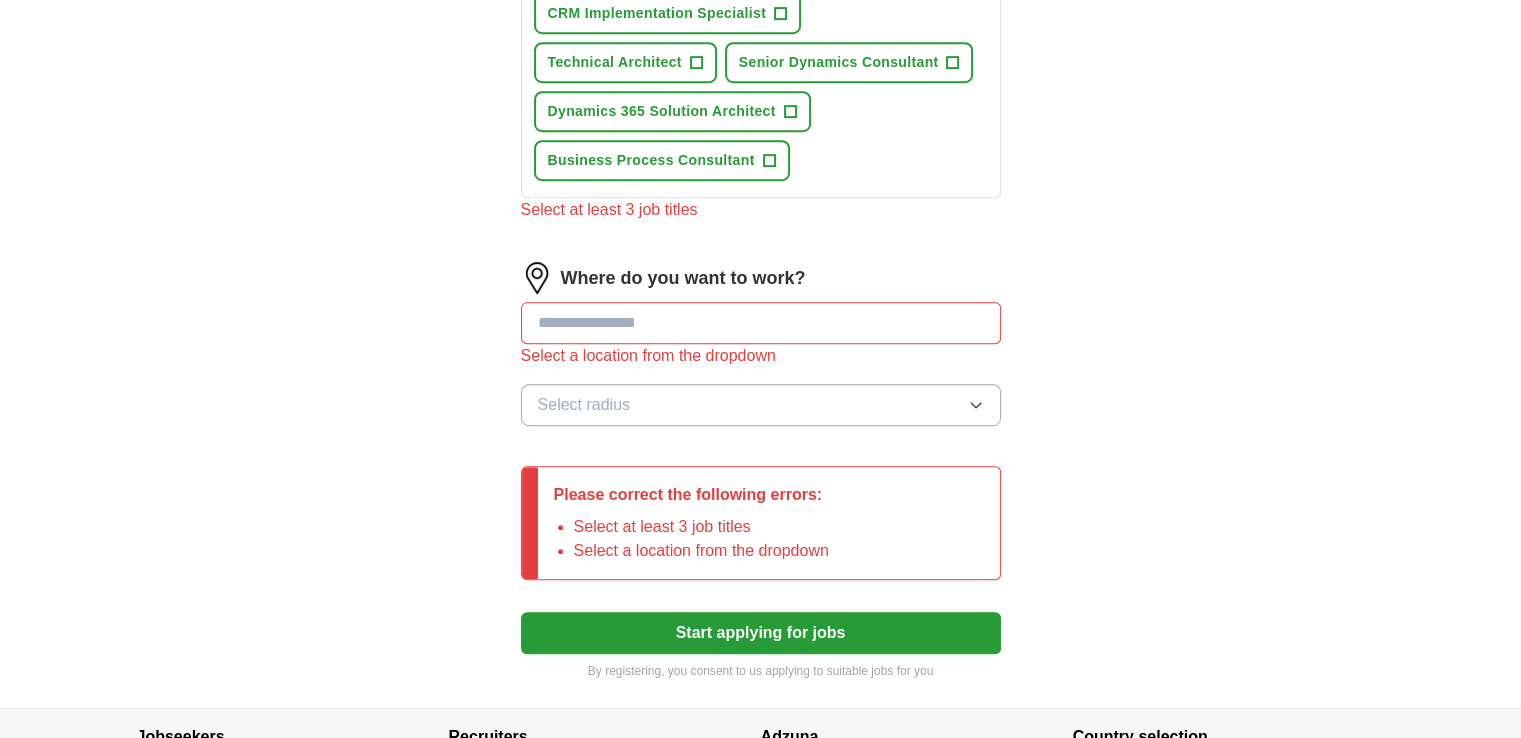 click on "Select radius" at bounding box center [761, 405] 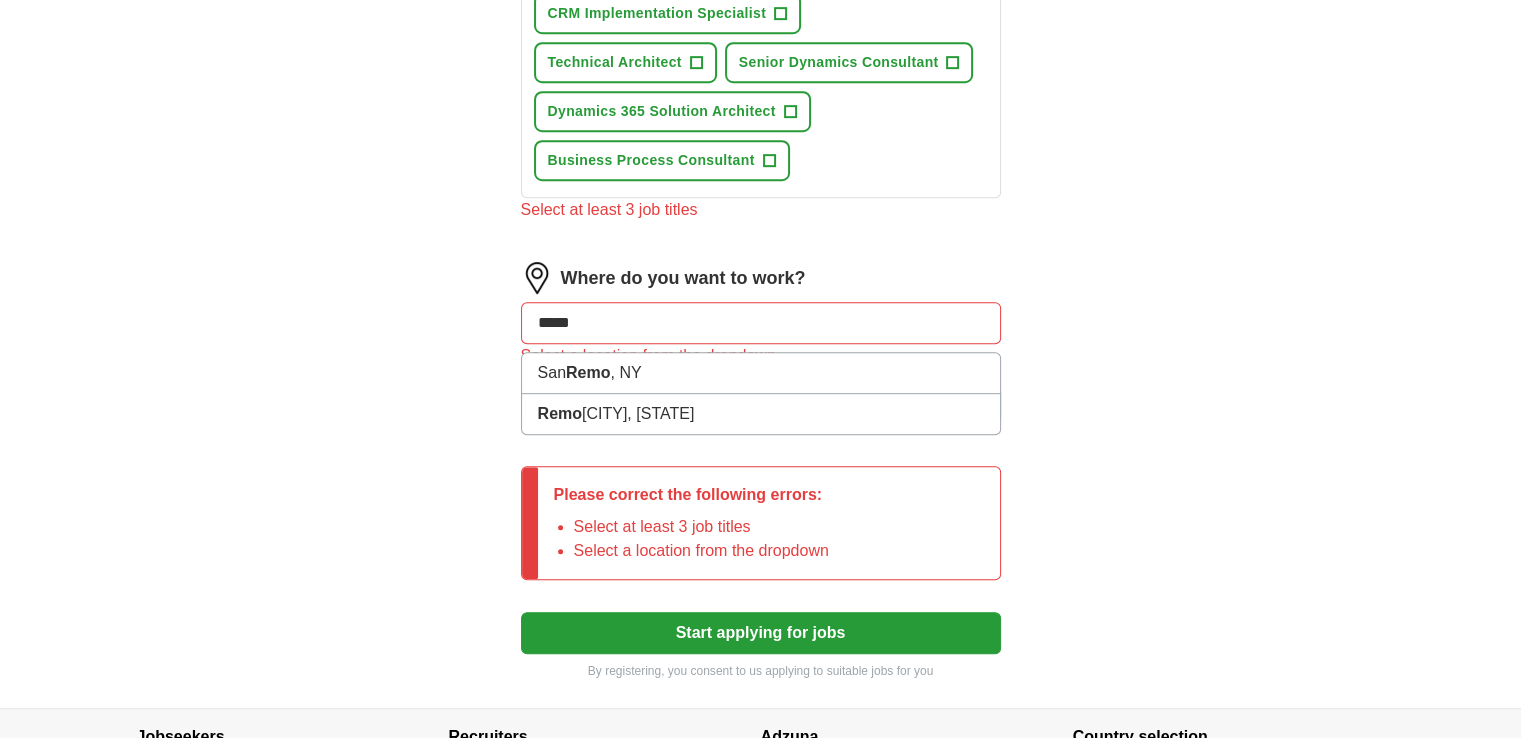 type on "******" 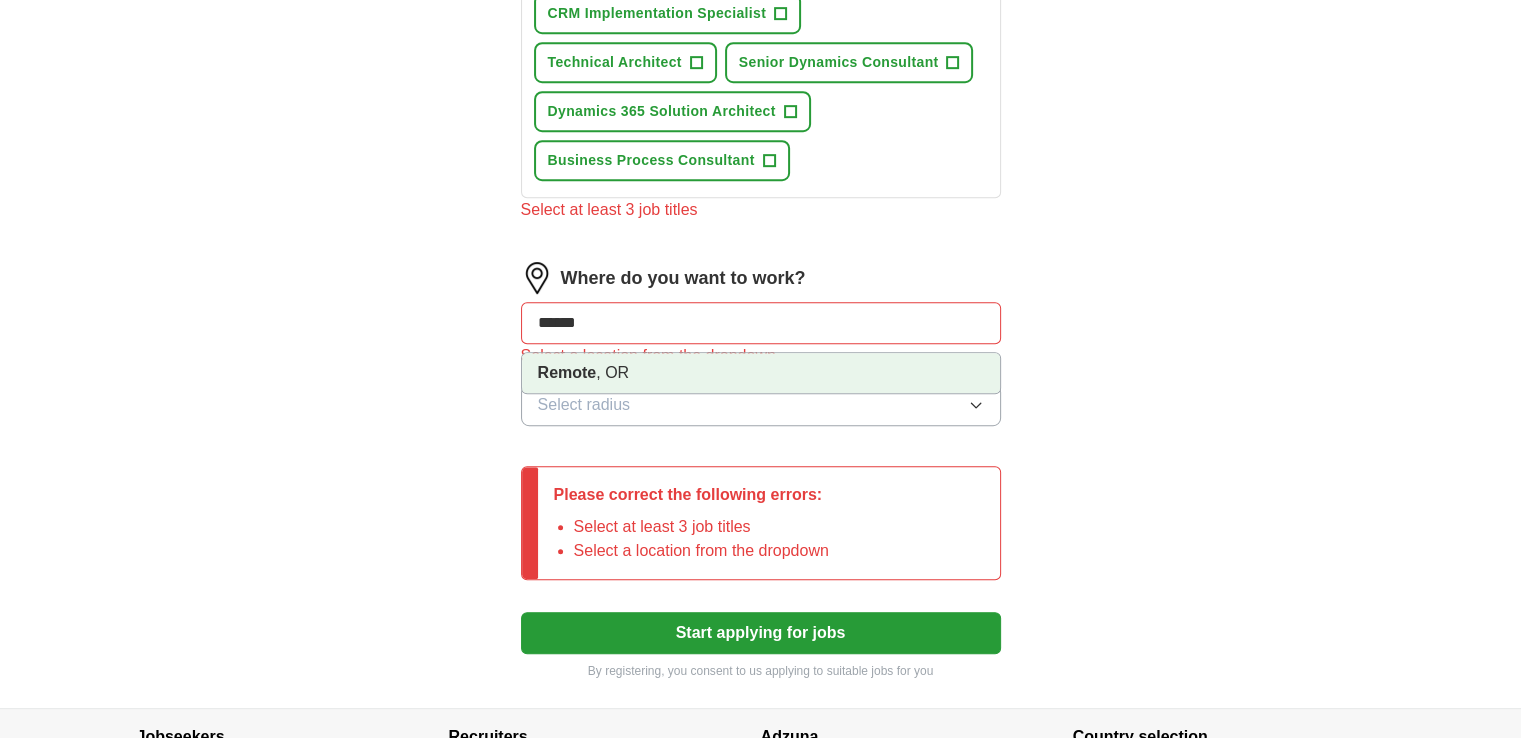 click on "Remote , [STATE]" at bounding box center (761, 373) 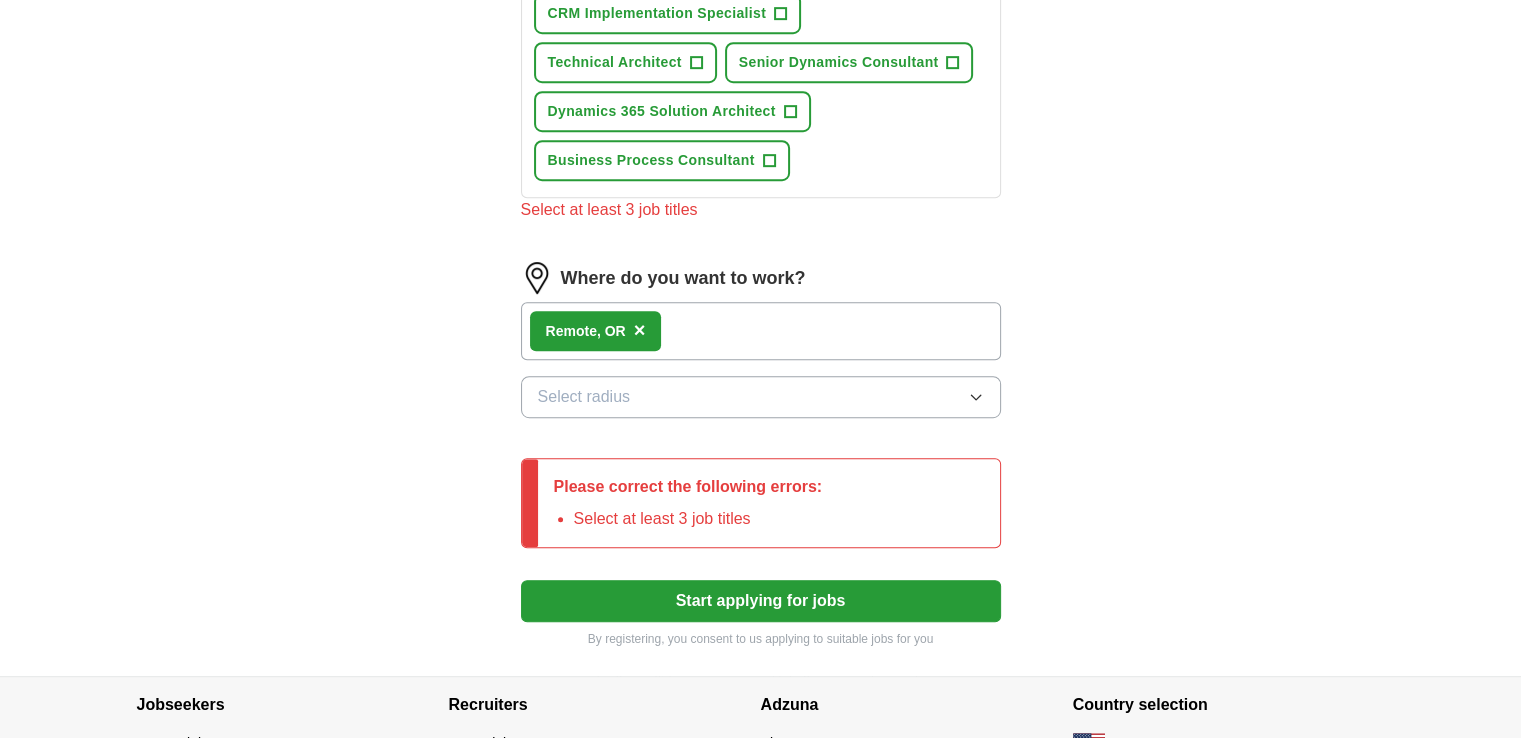 click on "Please correct the following errors: Select at least 3 job titles" at bounding box center (688, 503) 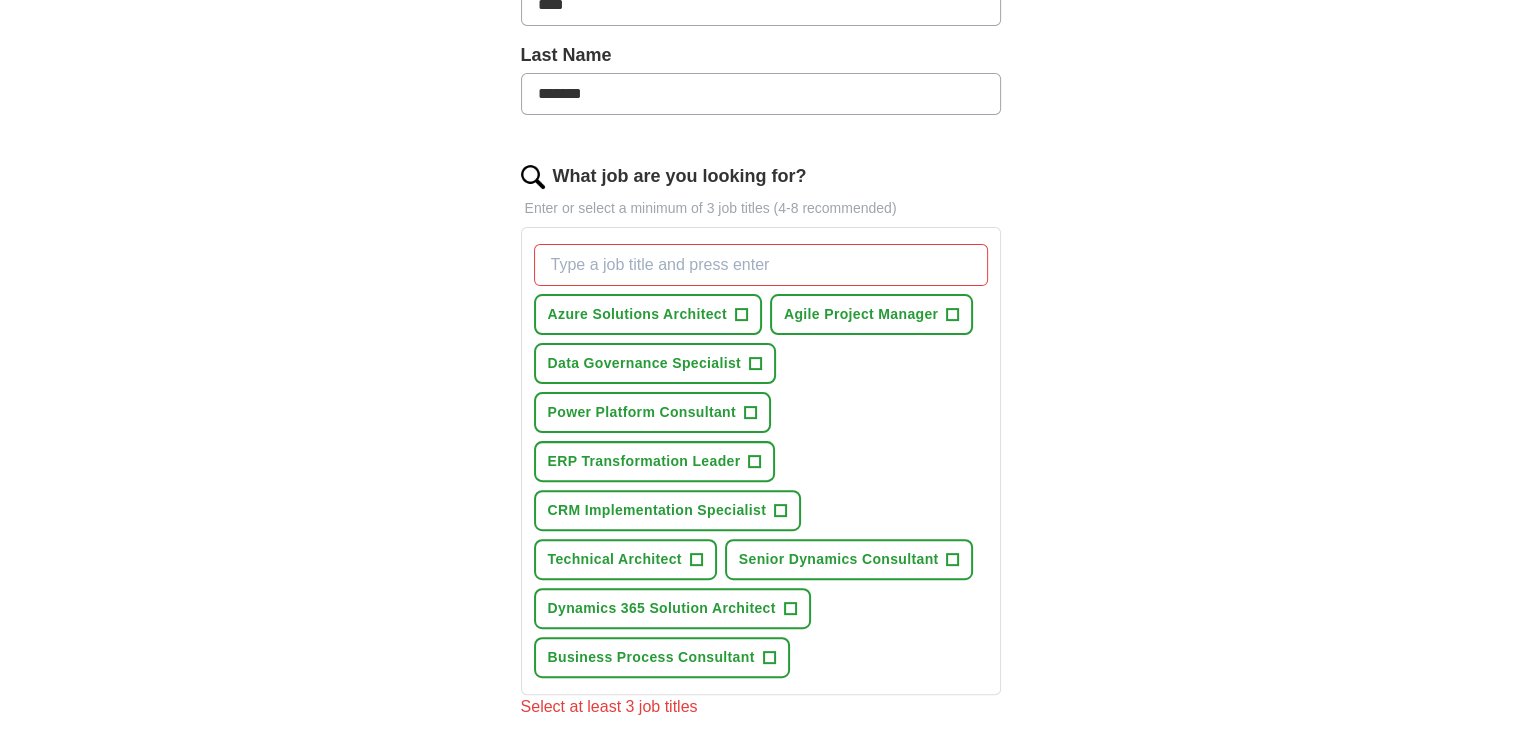 scroll, scrollTop: 506, scrollLeft: 0, axis: vertical 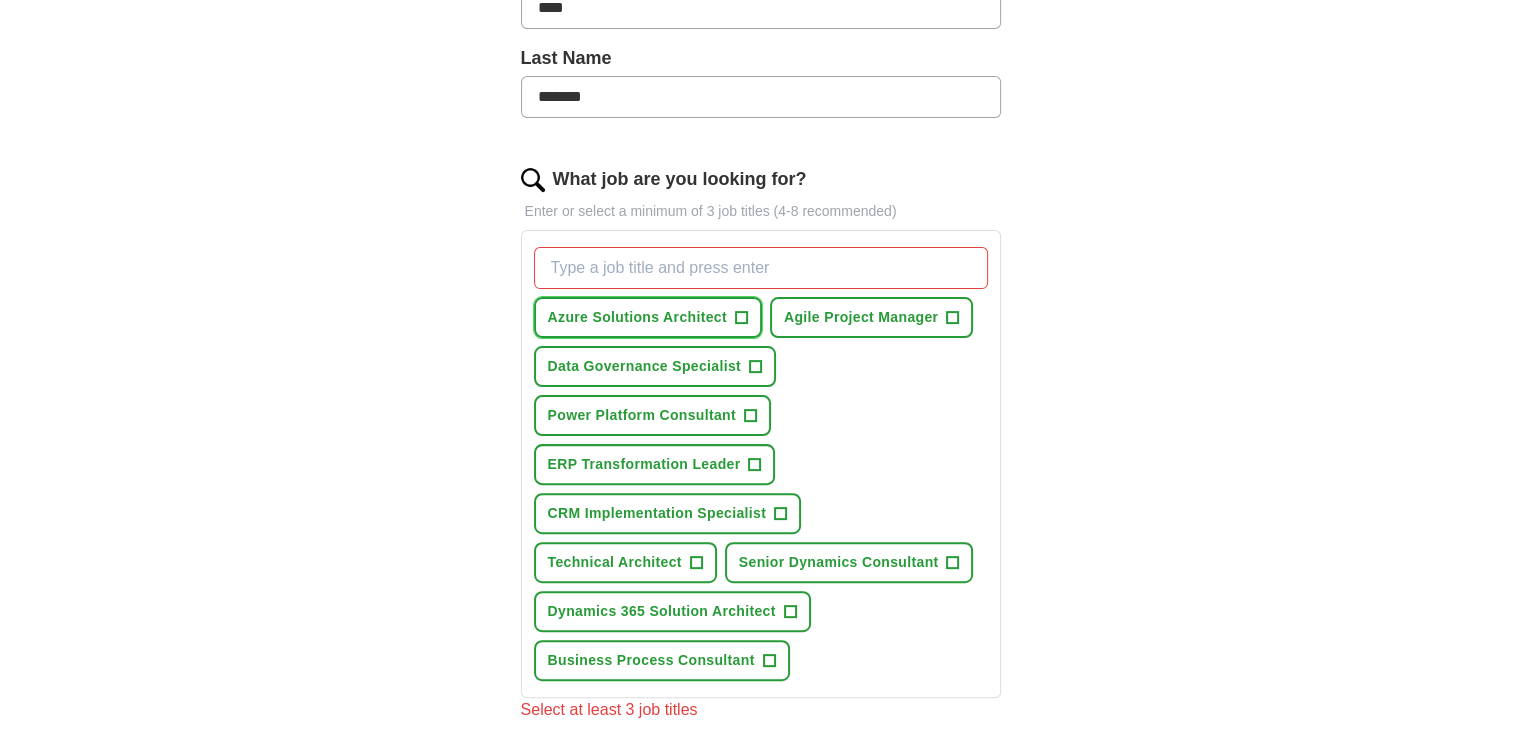 drag, startPoint x: 728, startPoint y: 316, endPoint x: 736, endPoint y: 347, distance: 32.01562 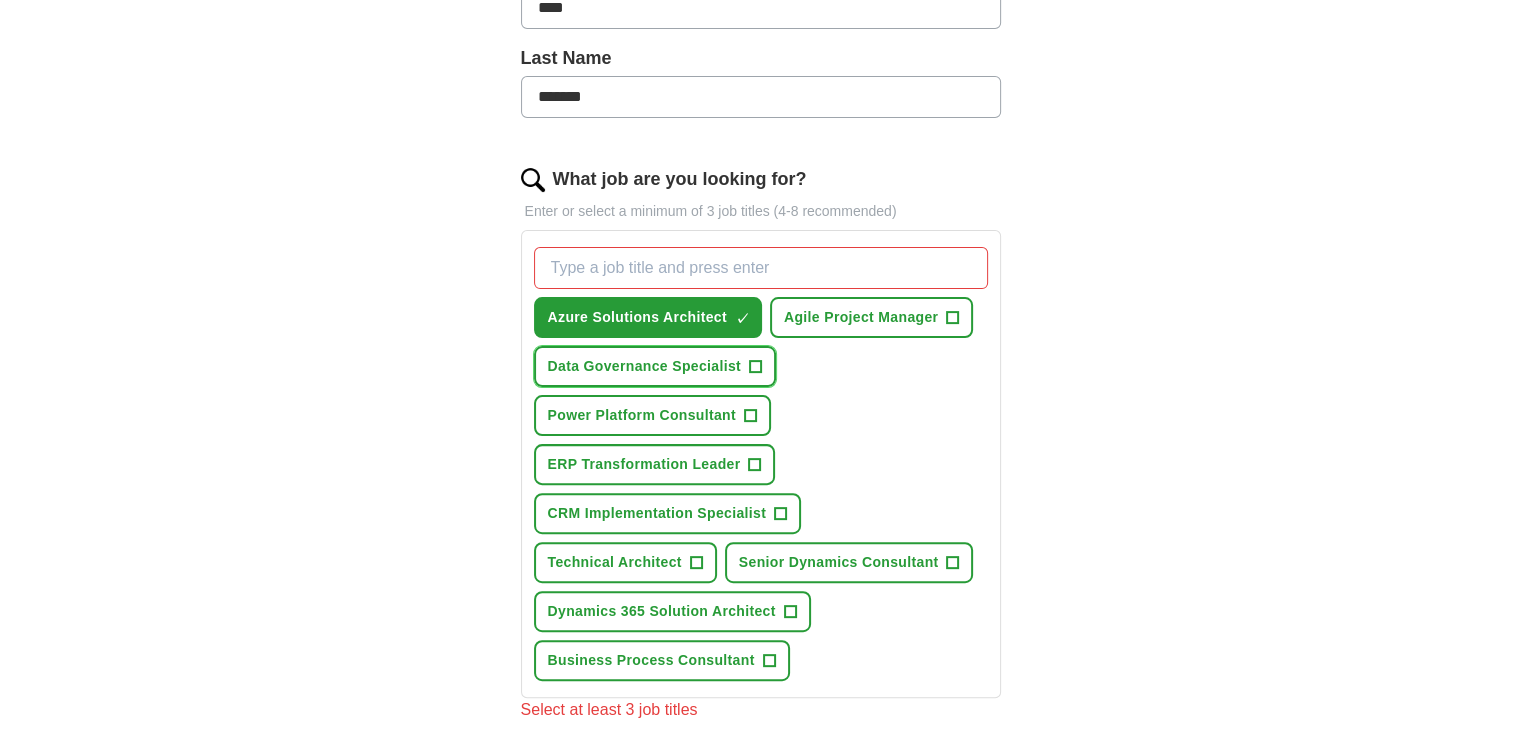 drag, startPoint x: 751, startPoint y: 356, endPoint x: 740, endPoint y: 383, distance: 29.15476 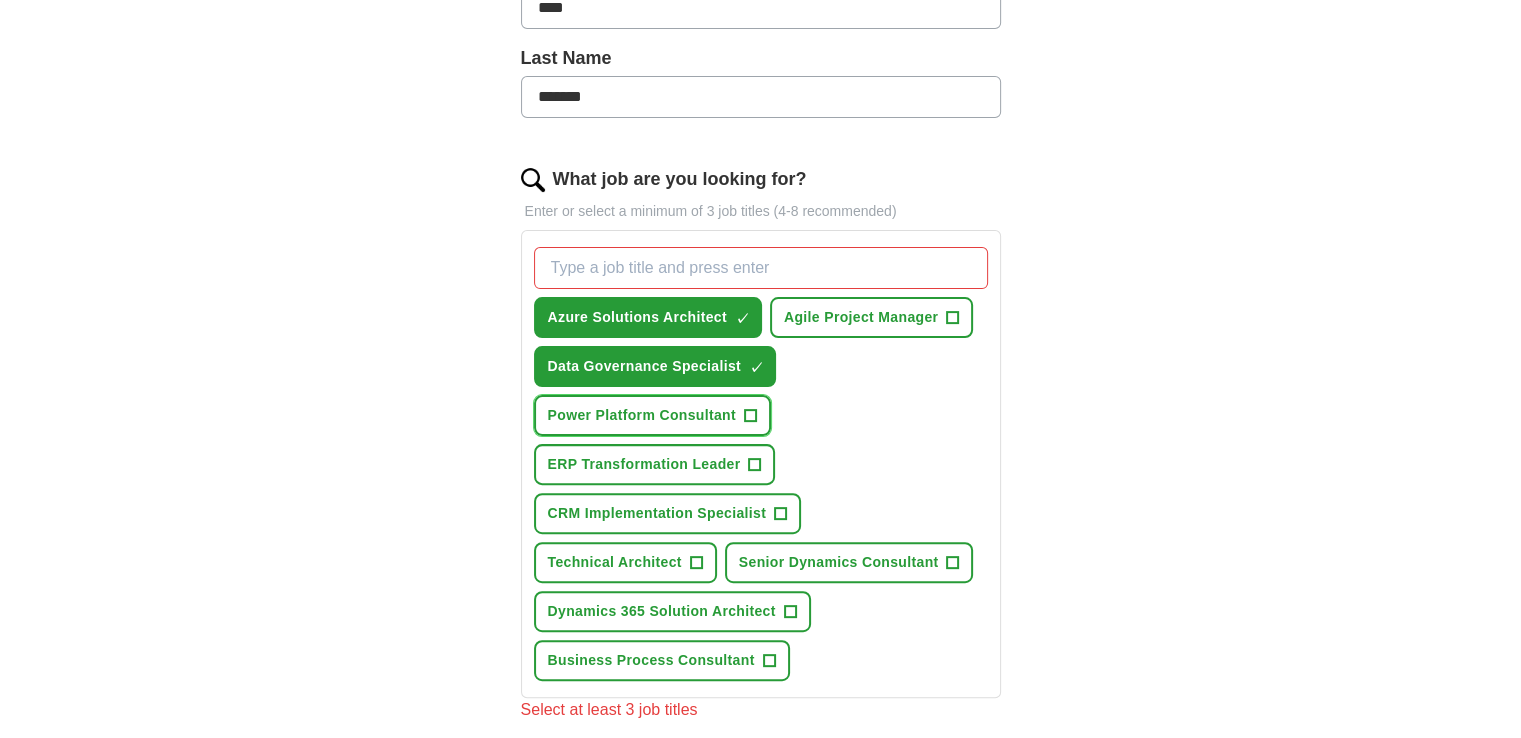 drag, startPoint x: 733, startPoint y: 397, endPoint x: 732, endPoint y: 424, distance: 27.018513 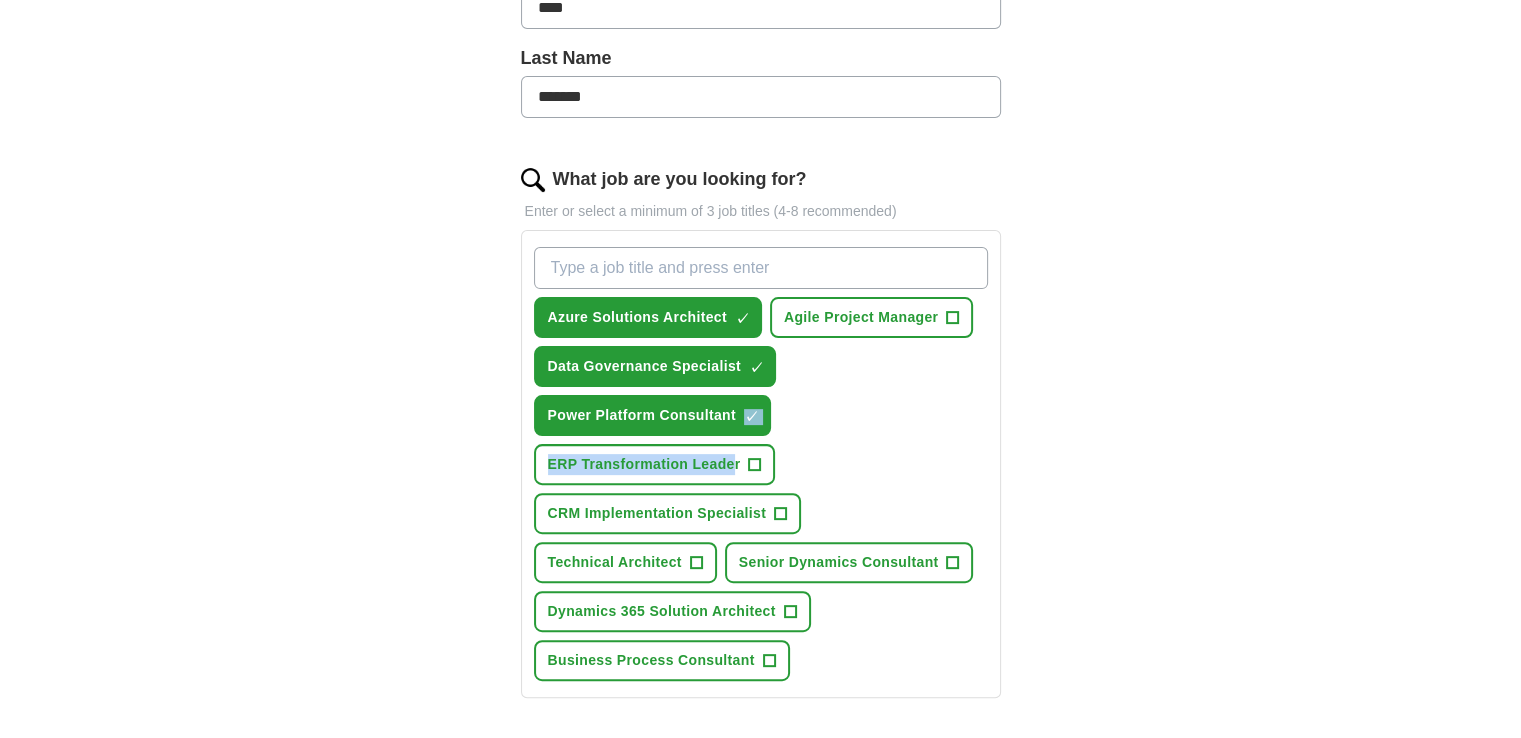 drag, startPoint x: 736, startPoint y: 437, endPoint x: 721, endPoint y: 481, distance: 46.486557 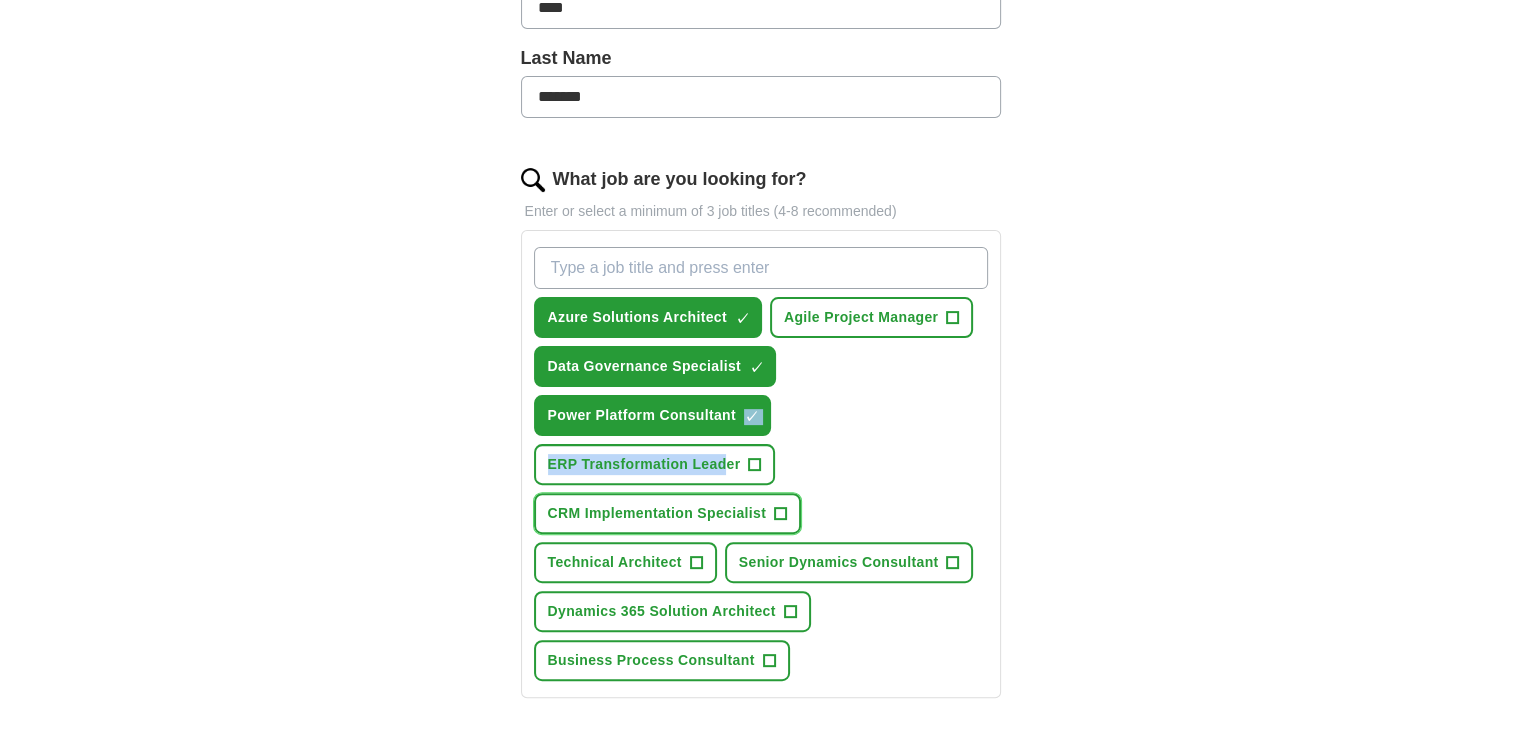 drag, startPoint x: 709, startPoint y: 515, endPoint x: 680, endPoint y: 546, distance: 42.44997 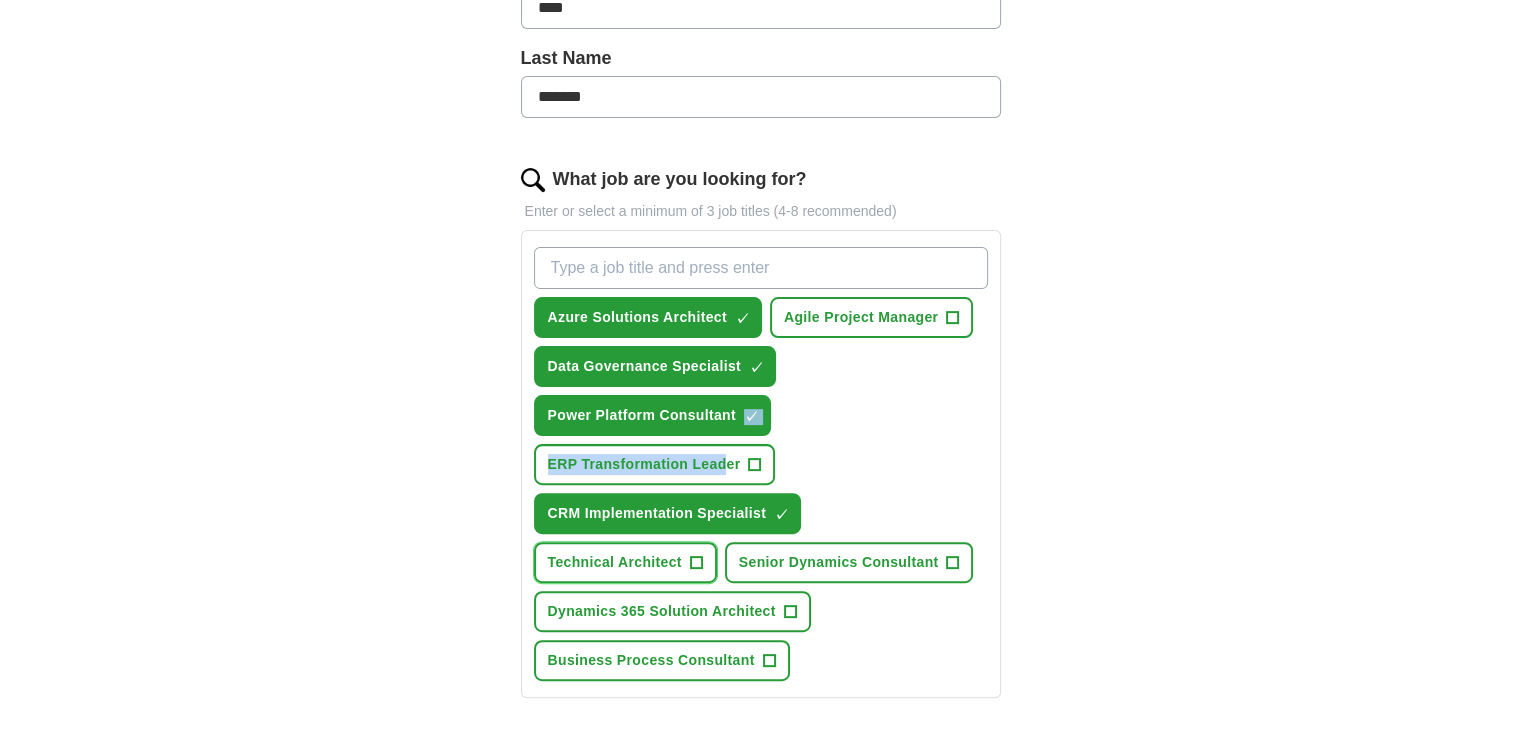 drag, startPoint x: 680, startPoint y: 546, endPoint x: 668, endPoint y: 562, distance: 20 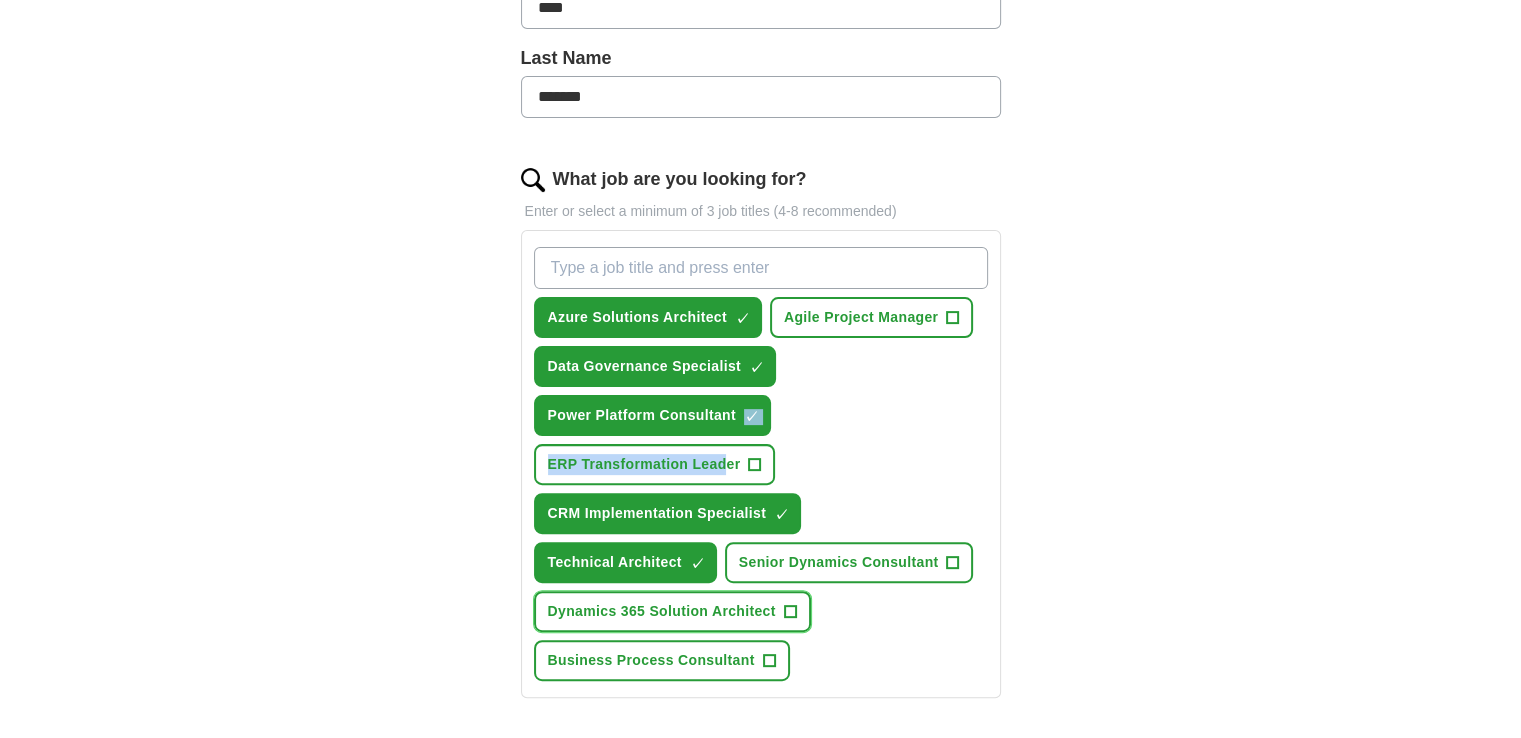 drag, startPoint x: 670, startPoint y: 596, endPoint x: 689, endPoint y: 641, distance: 48.8467 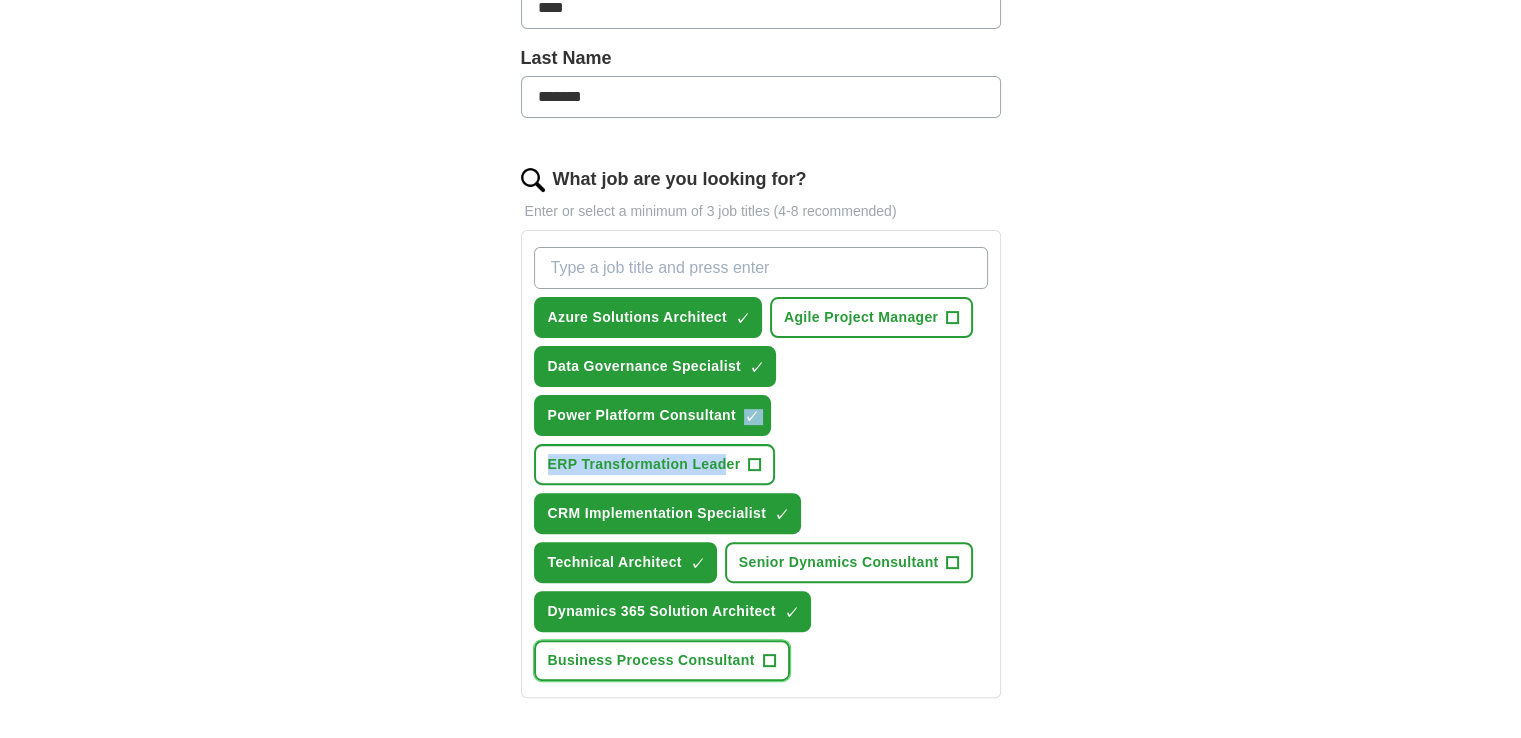 click on "Business Process Consultant" at bounding box center (651, 660) 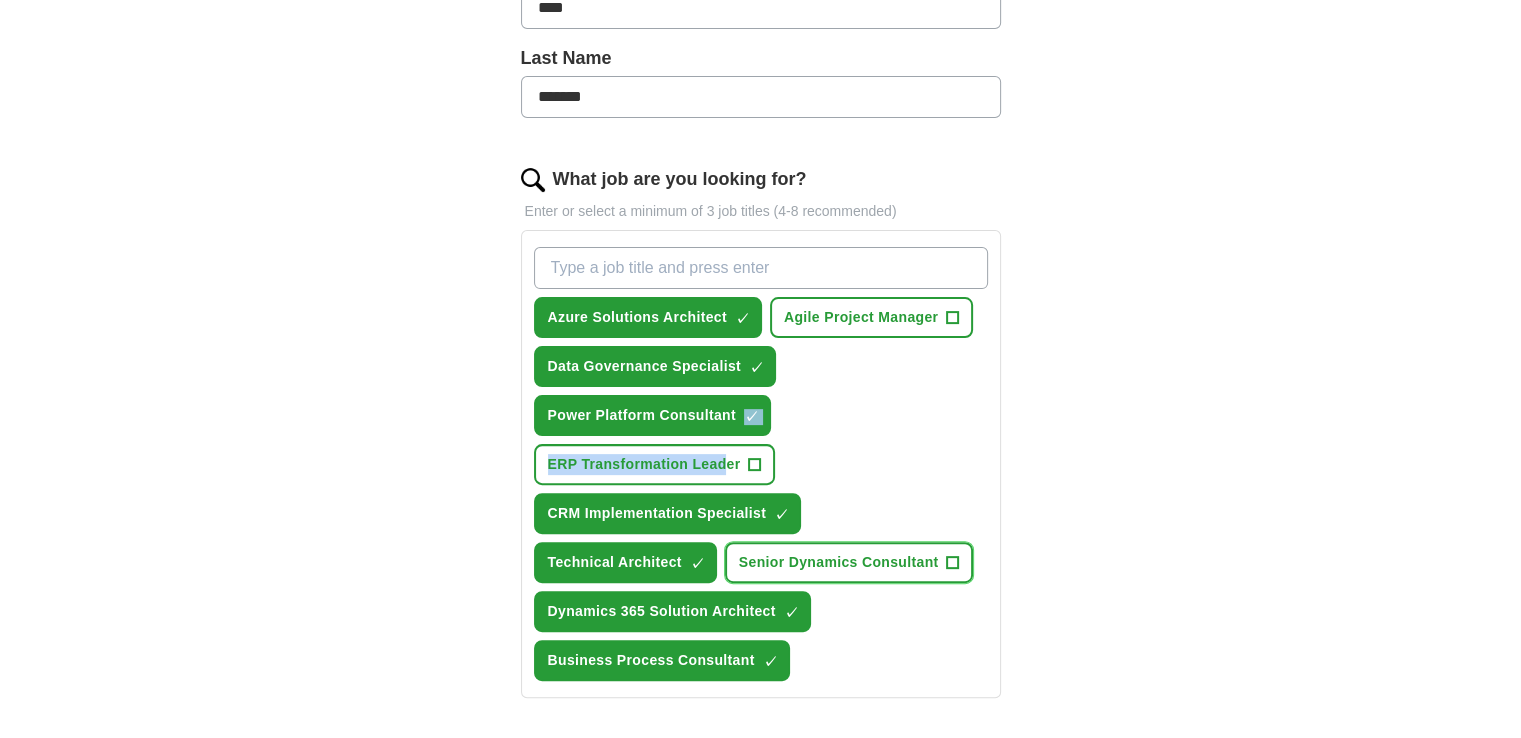 click on "Senior Dynamics Consultant" at bounding box center (839, 562) 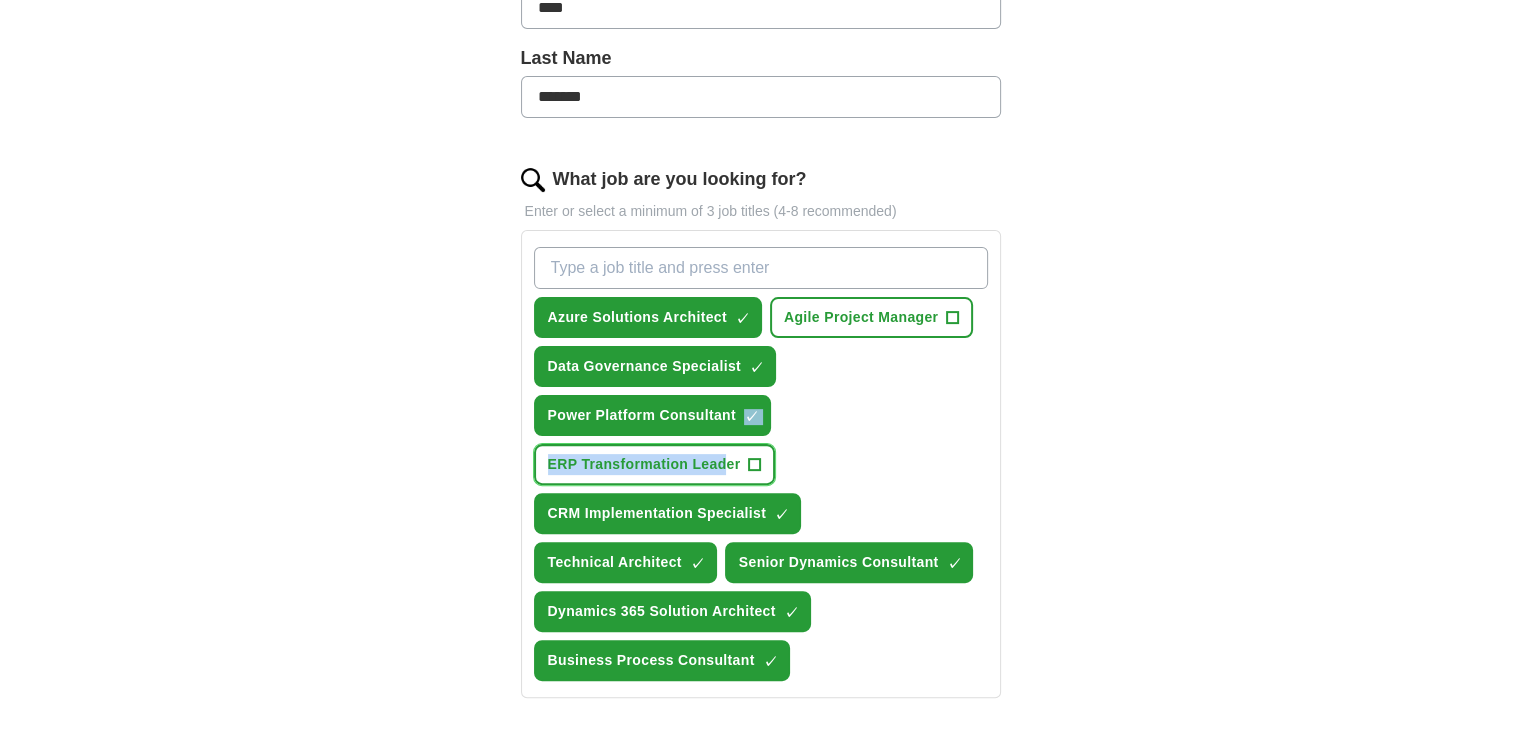 click on "ERP Transformation Leader +" at bounding box center (655, 464) 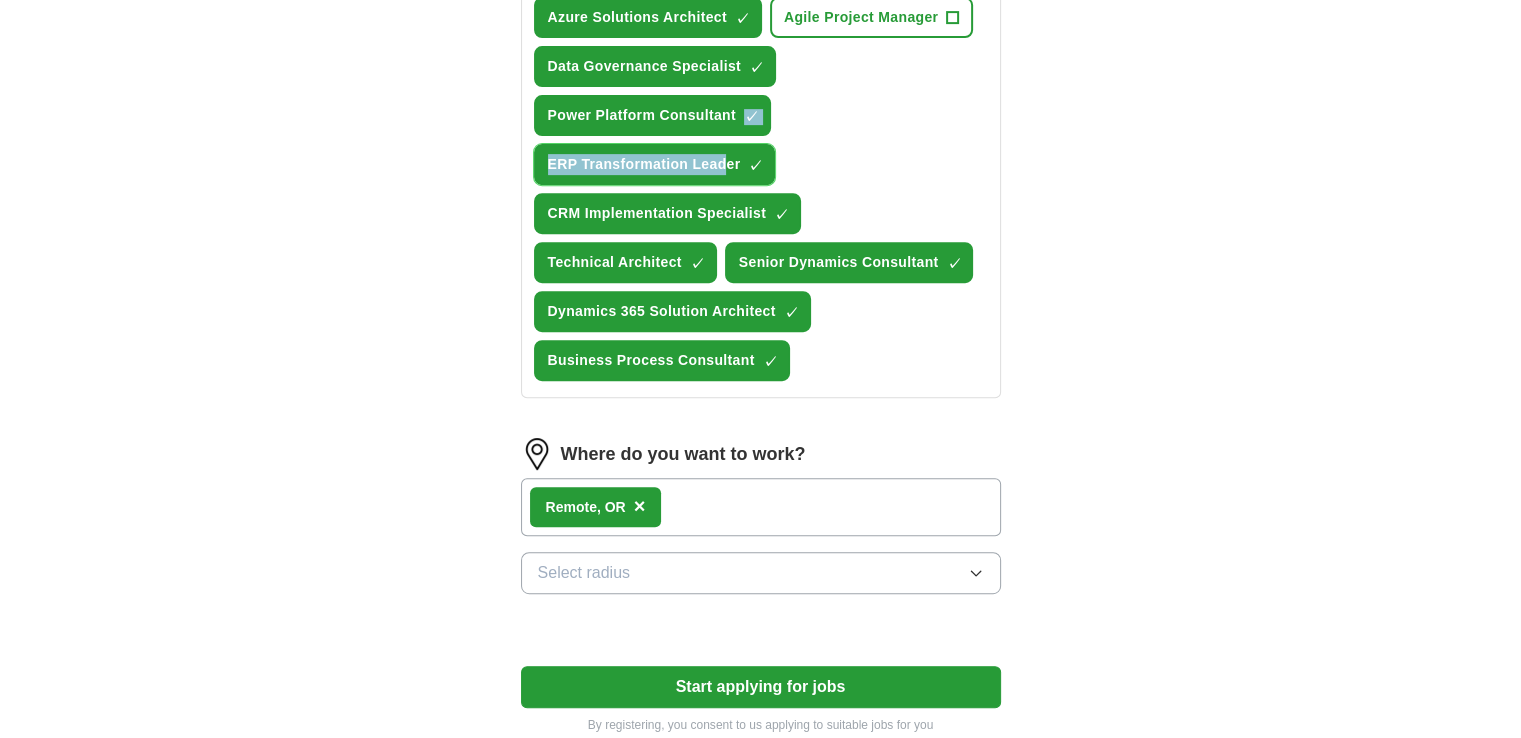 scroll, scrollTop: 1022, scrollLeft: 0, axis: vertical 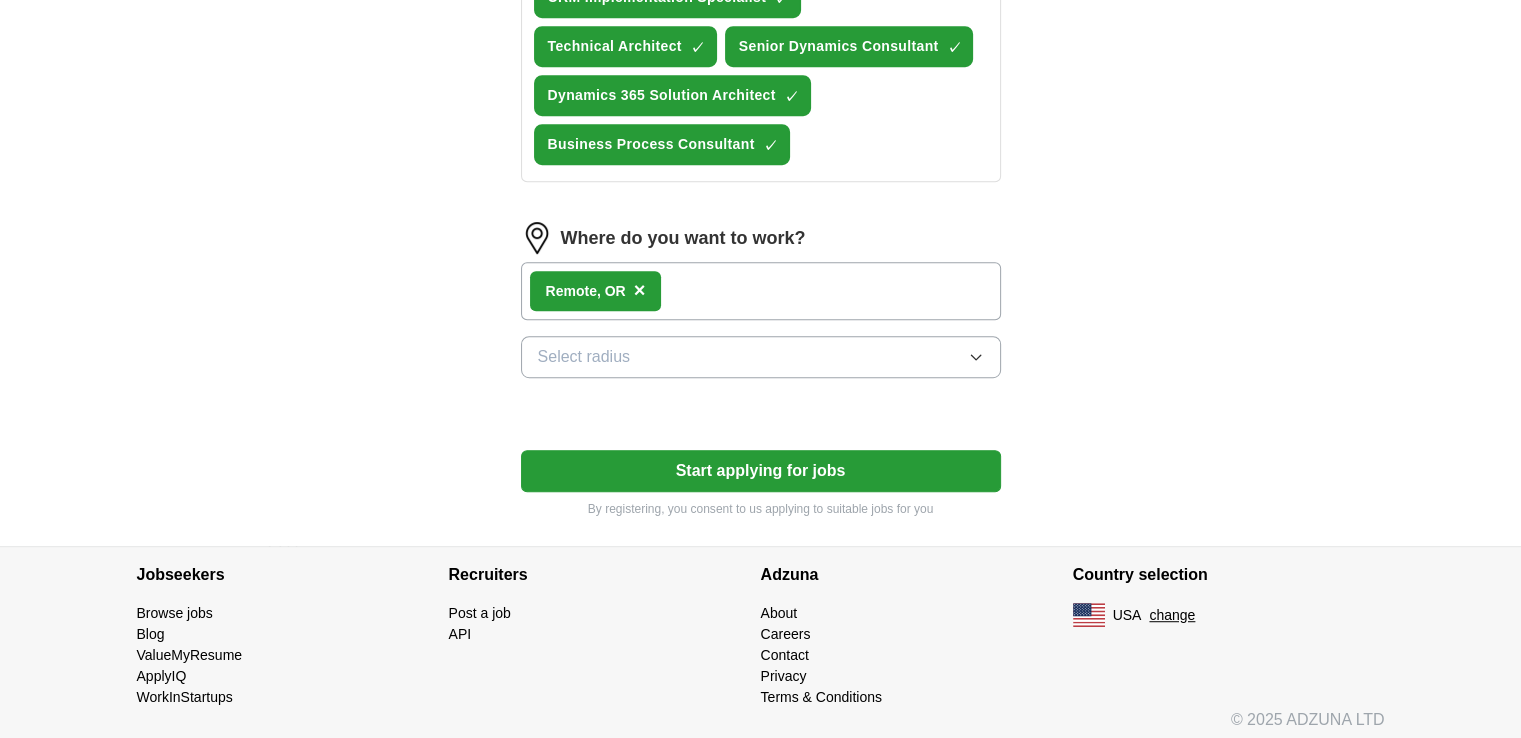 click on "Start applying for jobs" at bounding box center (761, 471) 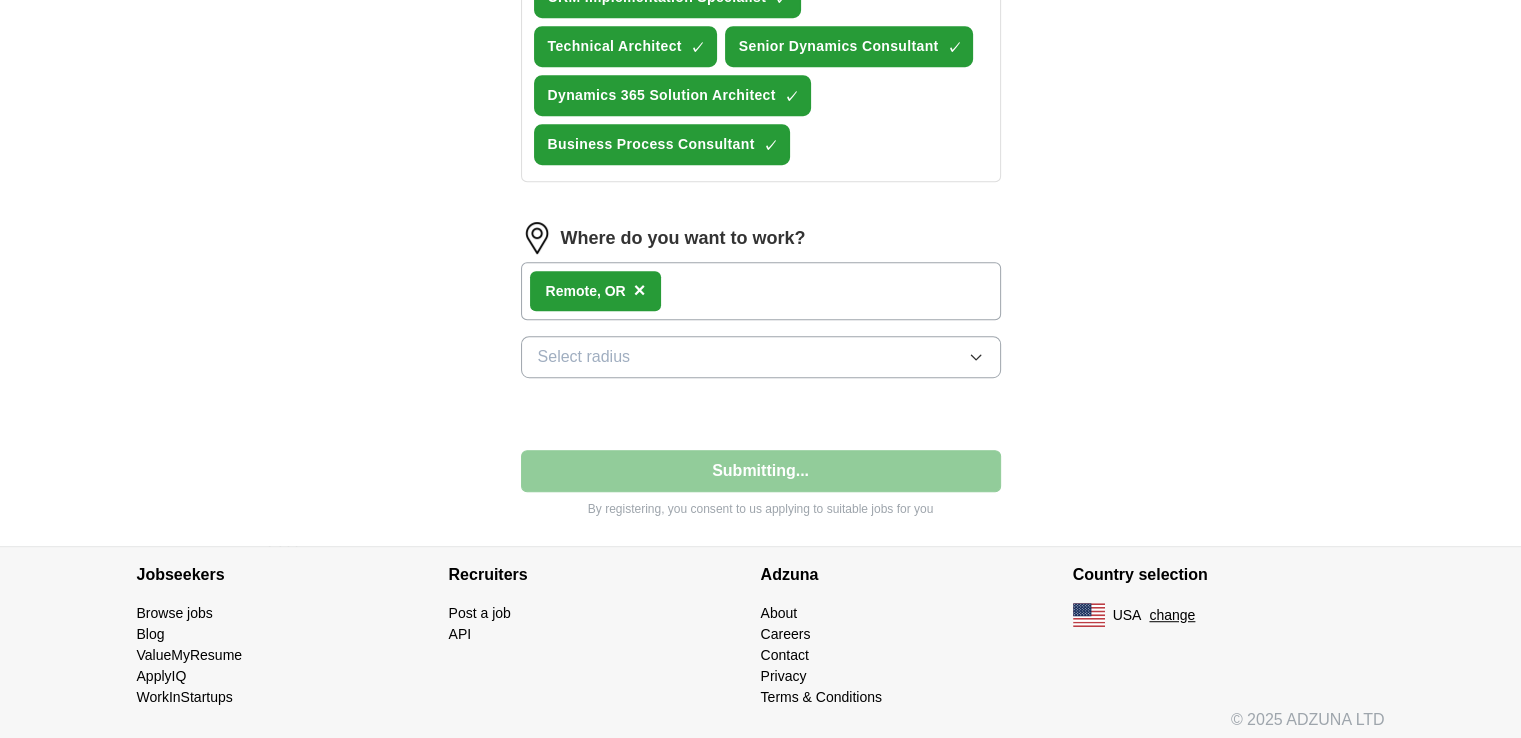 select on "**" 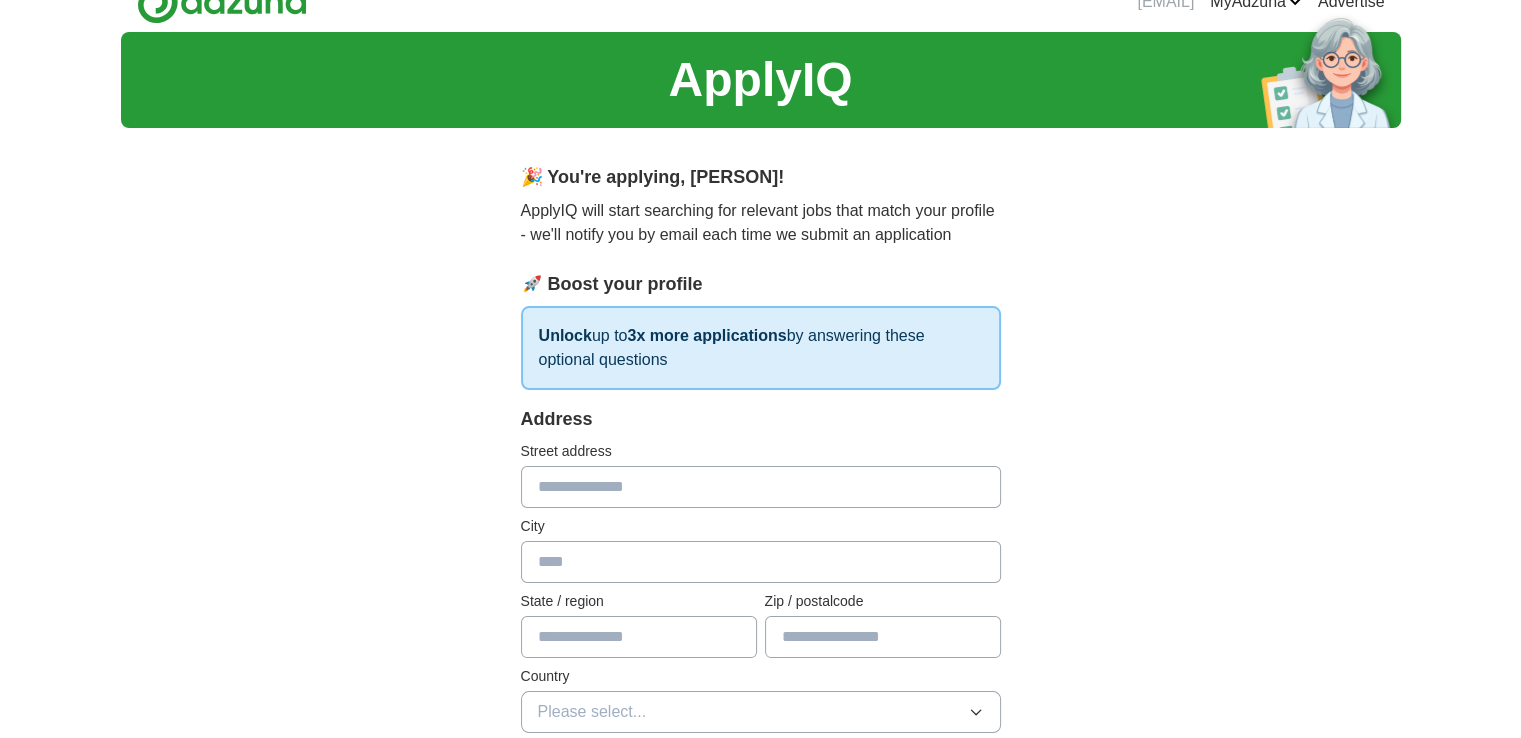 scroll, scrollTop: 0, scrollLeft: 0, axis: both 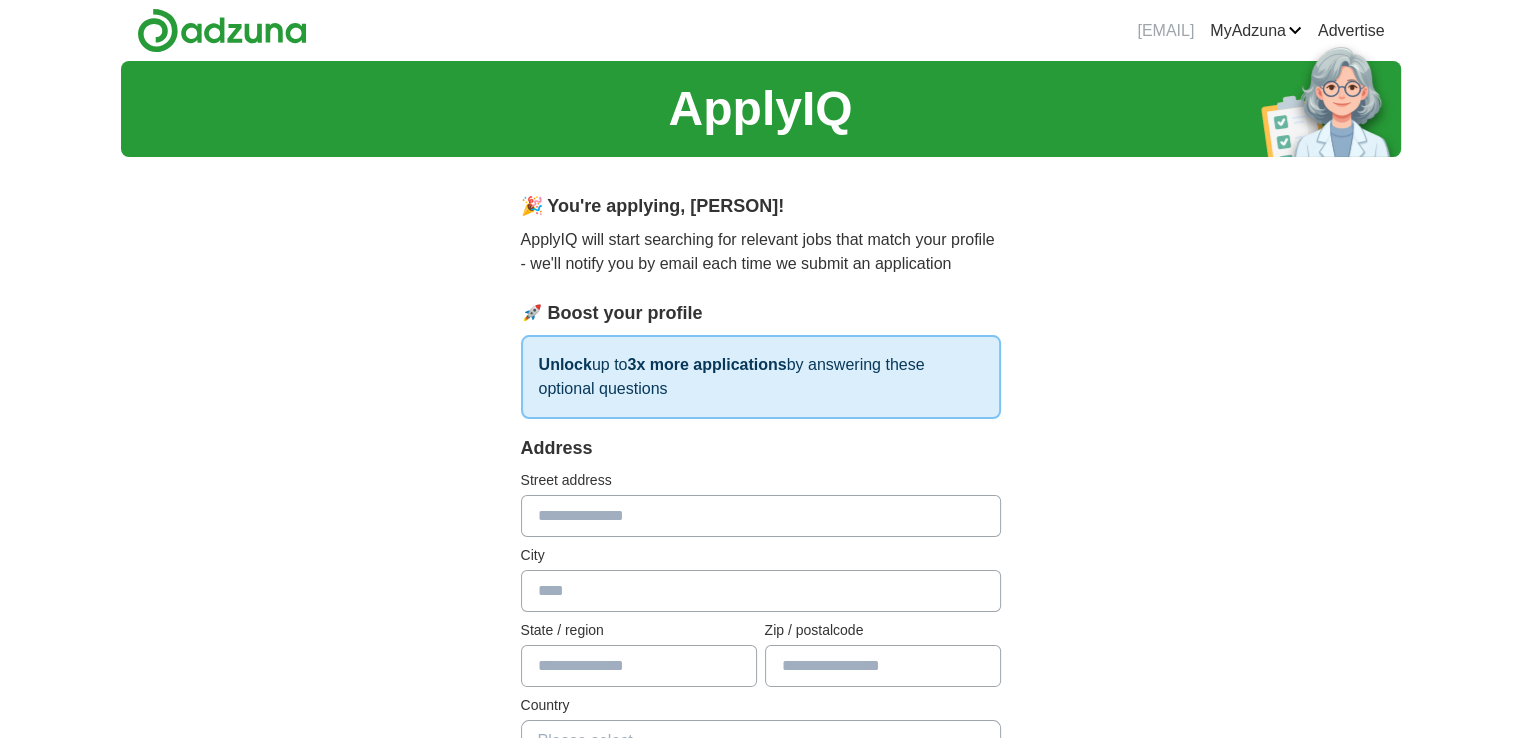 click on "Street address" at bounding box center [761, 503] 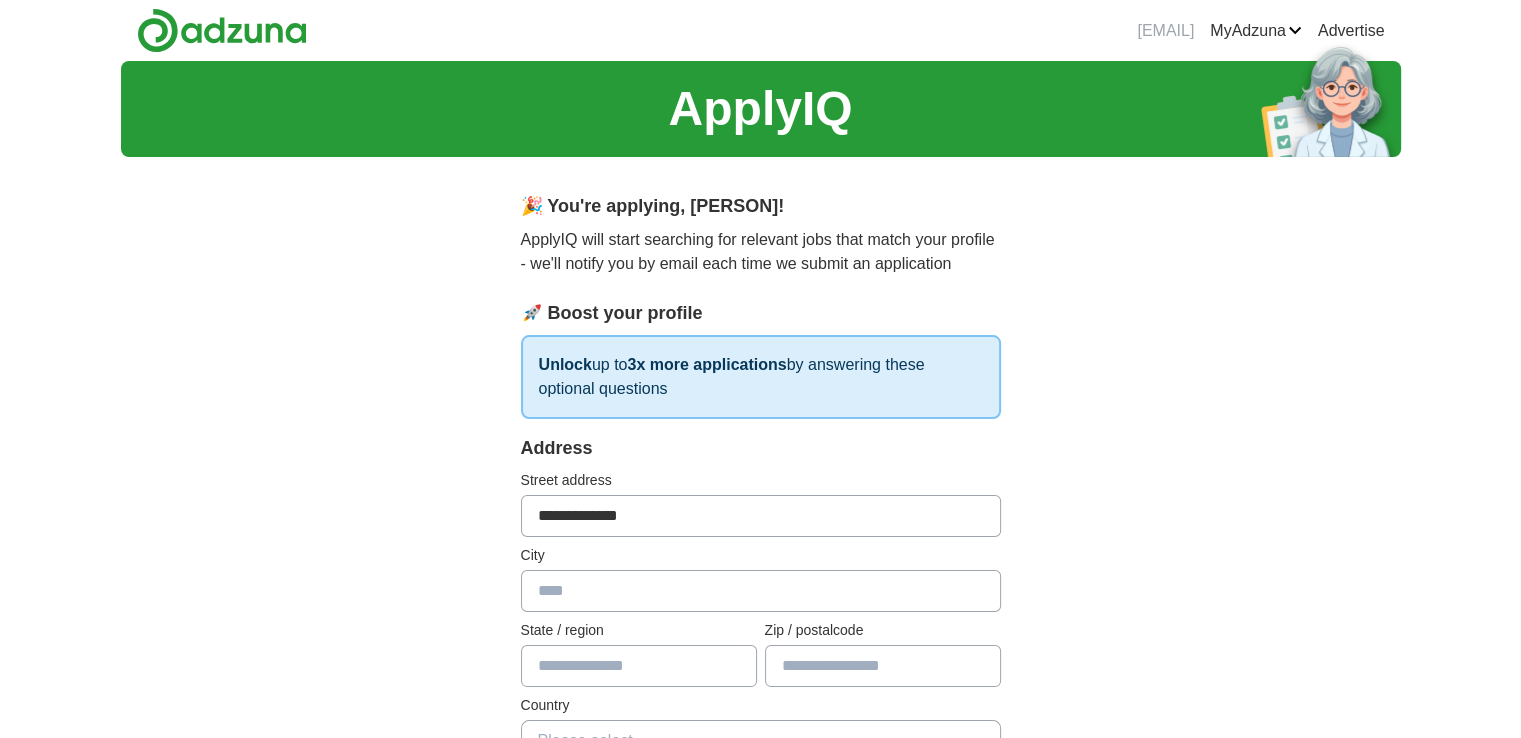 type on "**********" 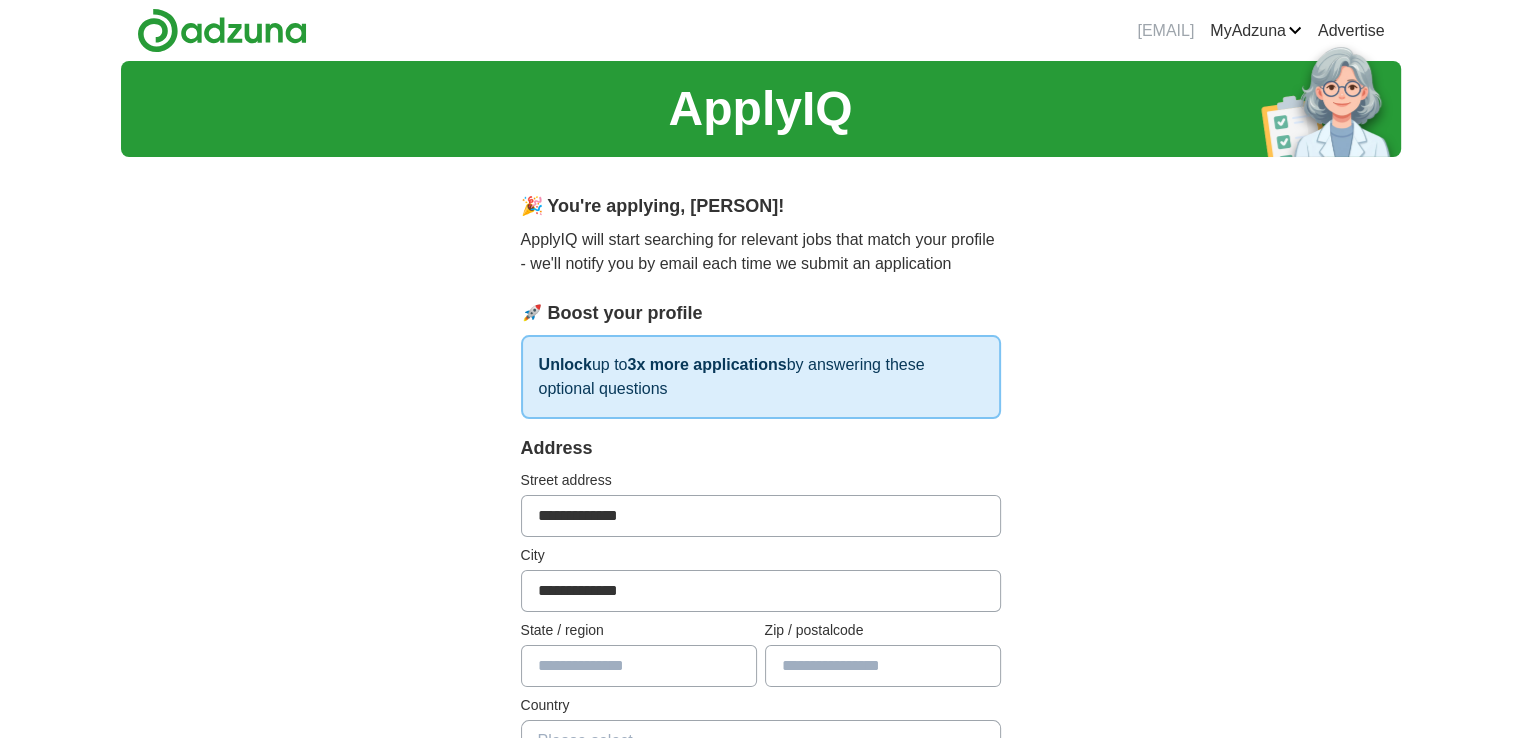 type on "*****" 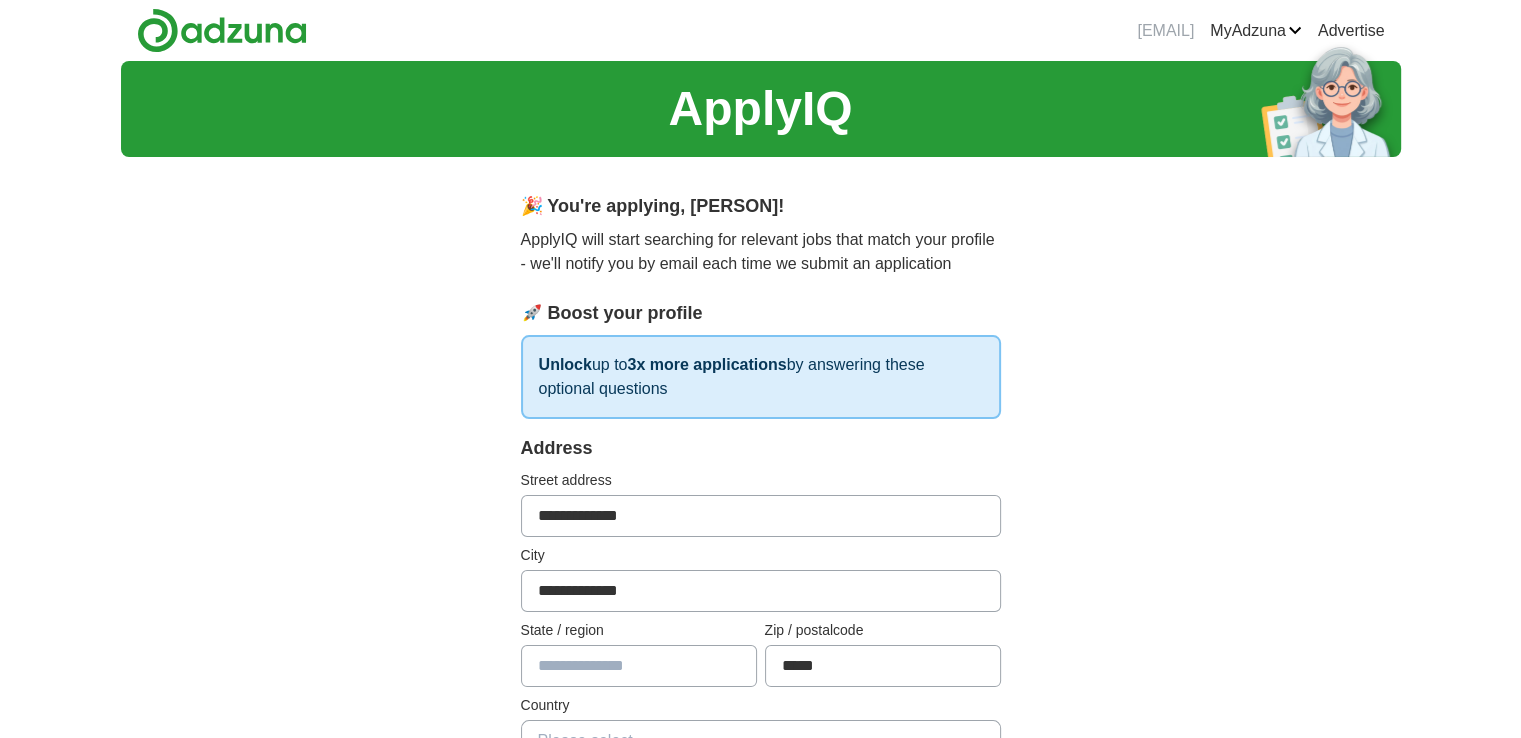 select on "**" 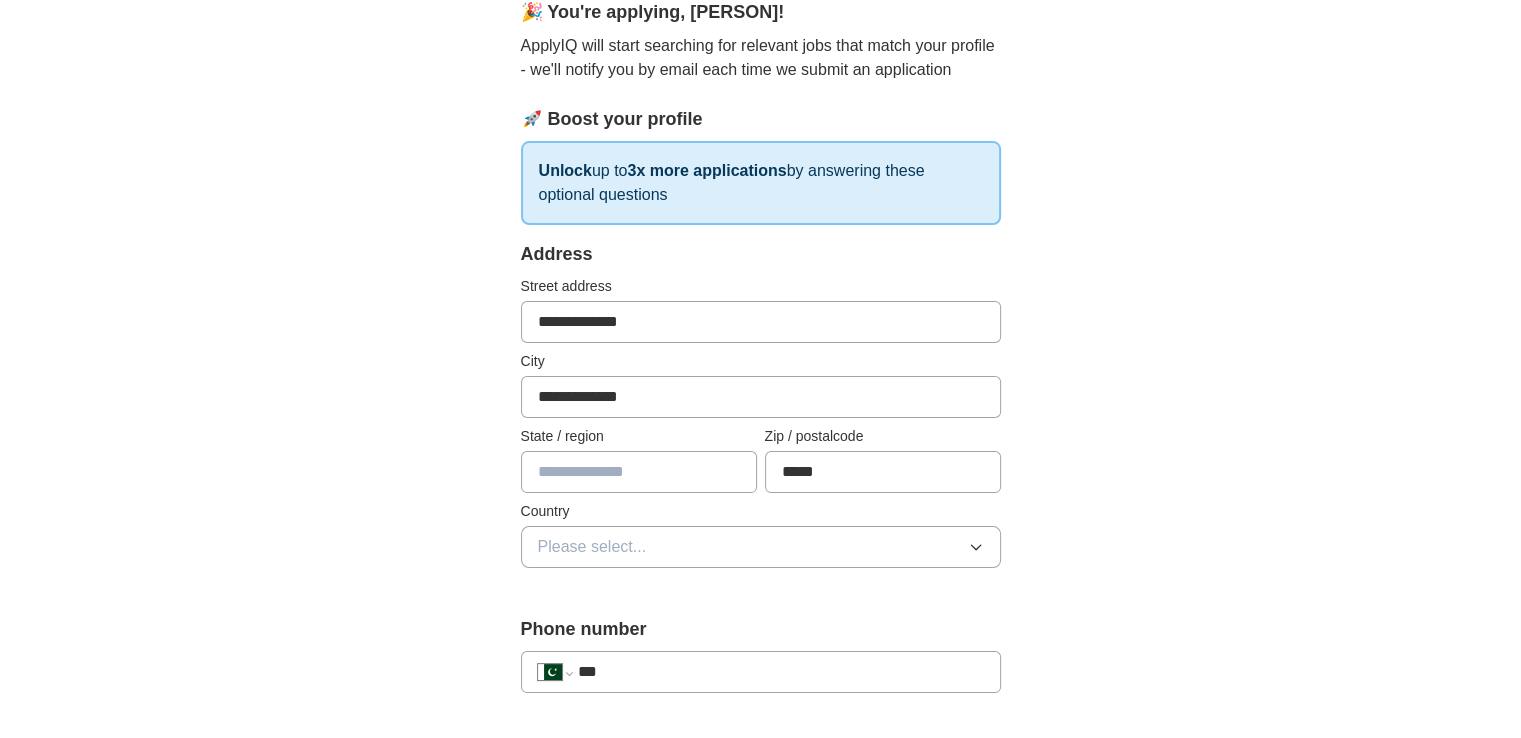 scroll, scrollTop: 294, scrollLeft: 0, axis: vertical 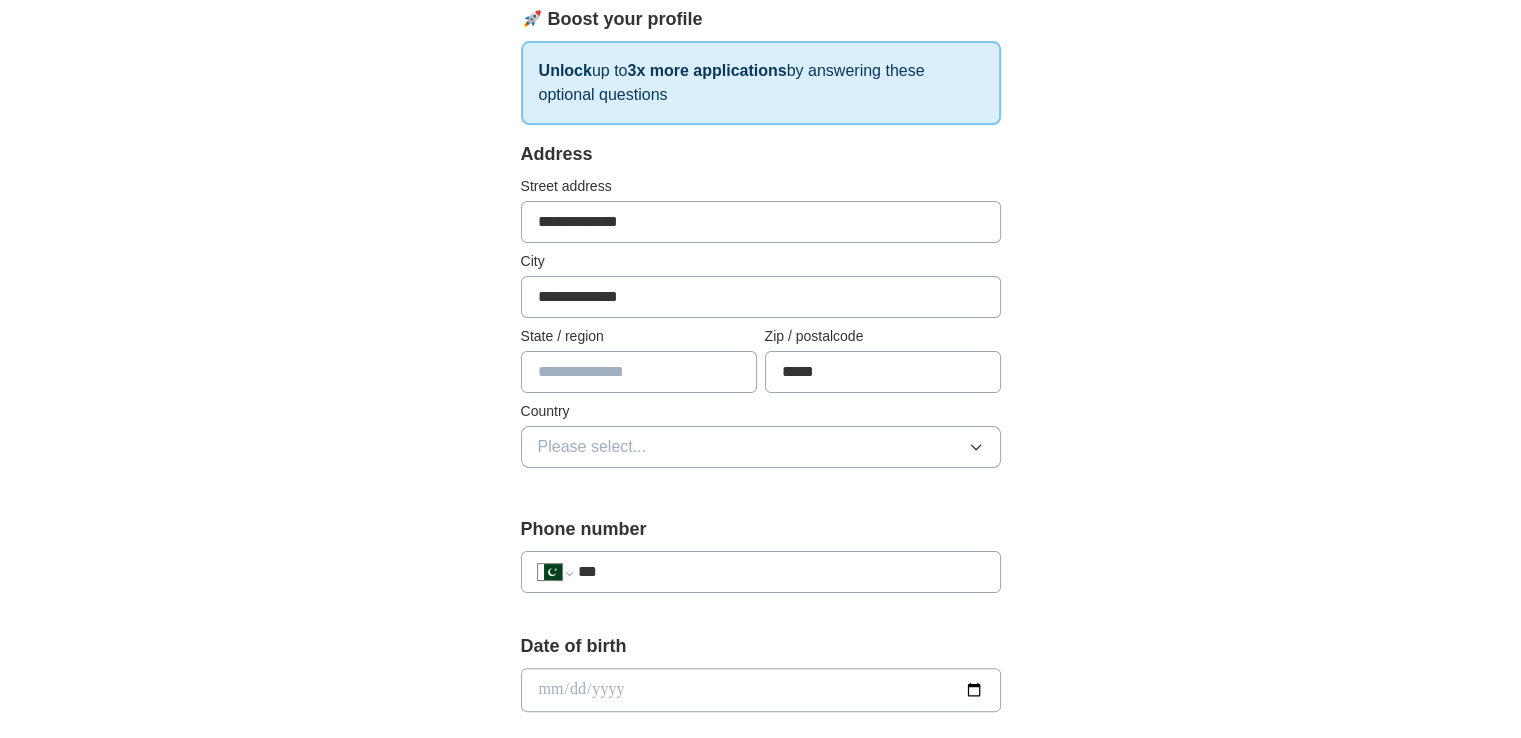 click at bounding box center (639, 372) 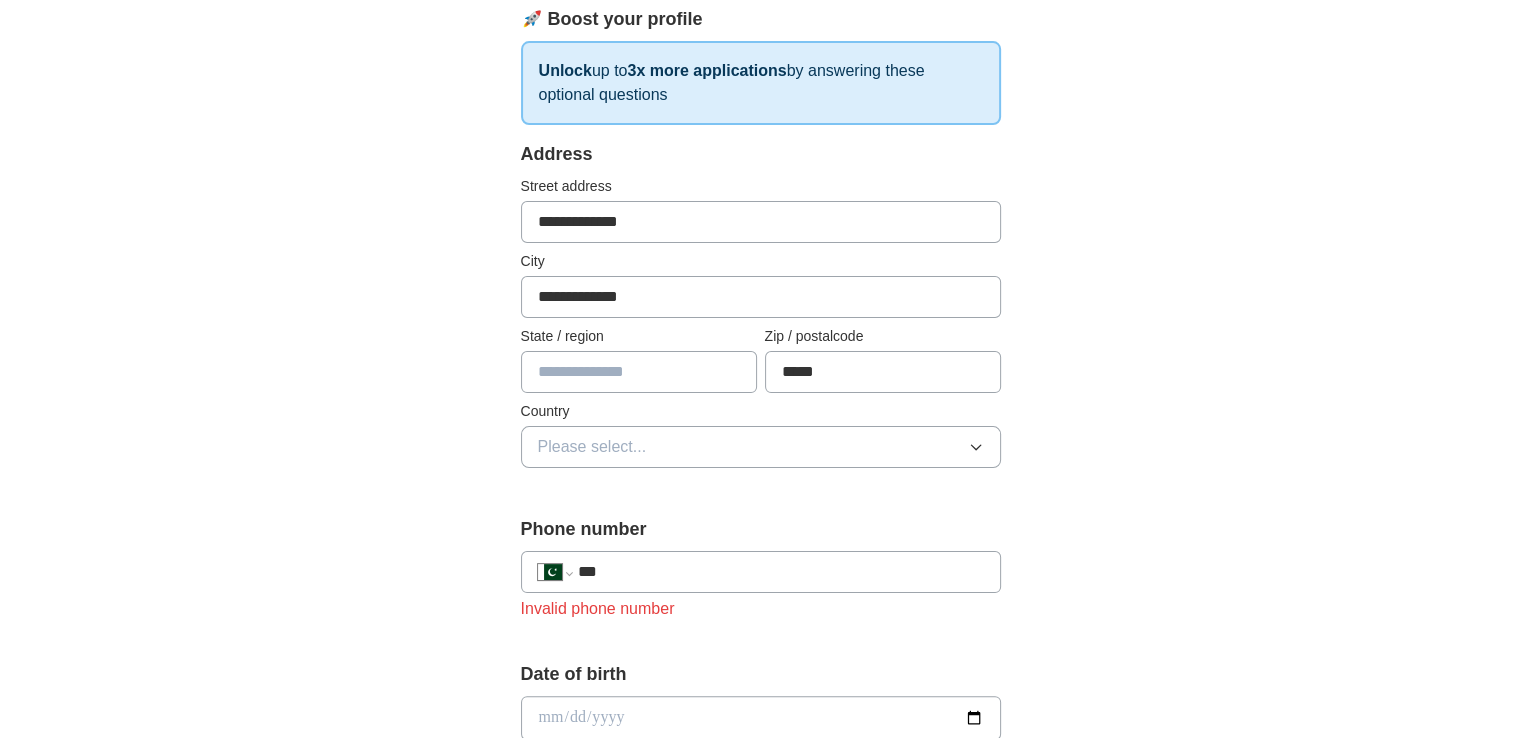 click on "Please select..." at bounding box center [592, 447] 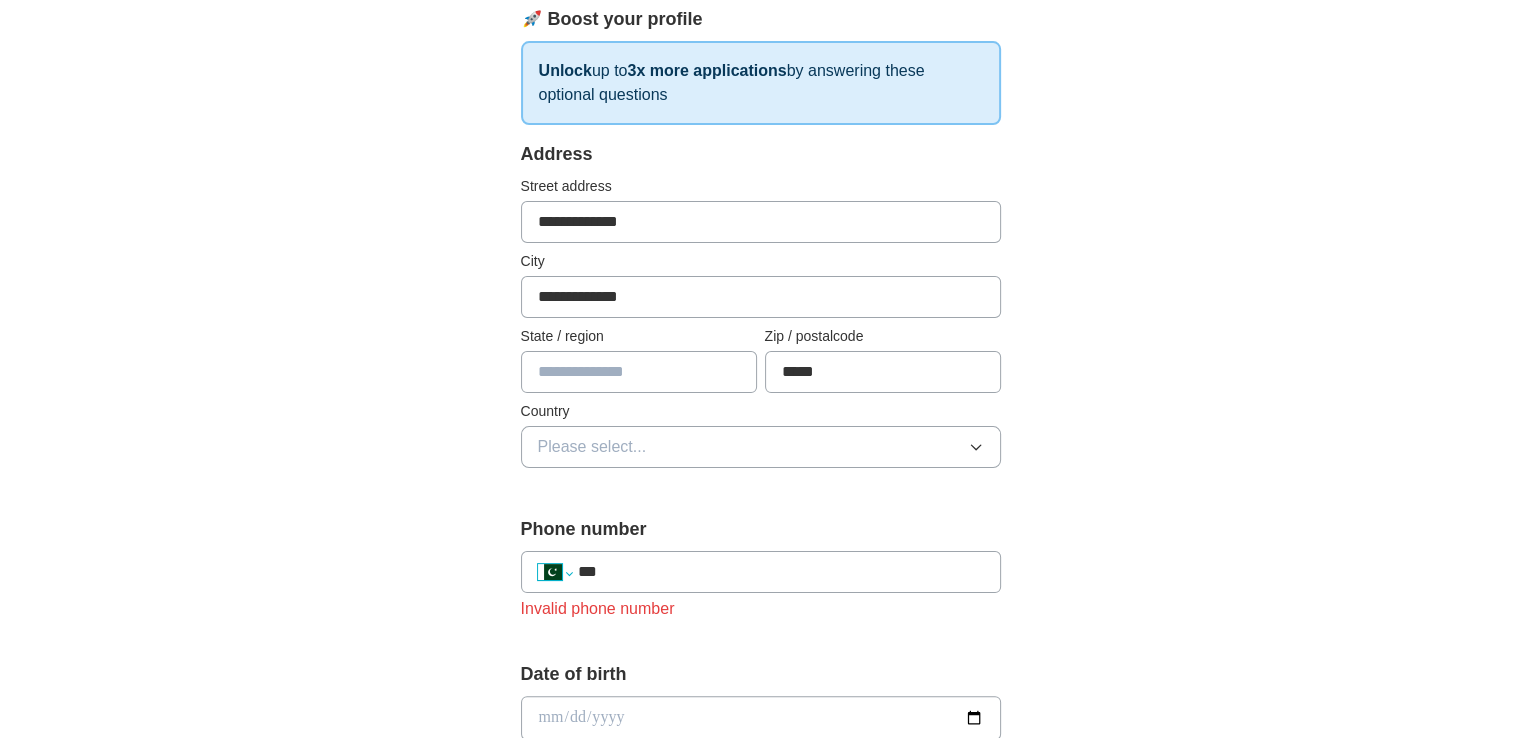 click on "**********" at bounding box center (555, 572) 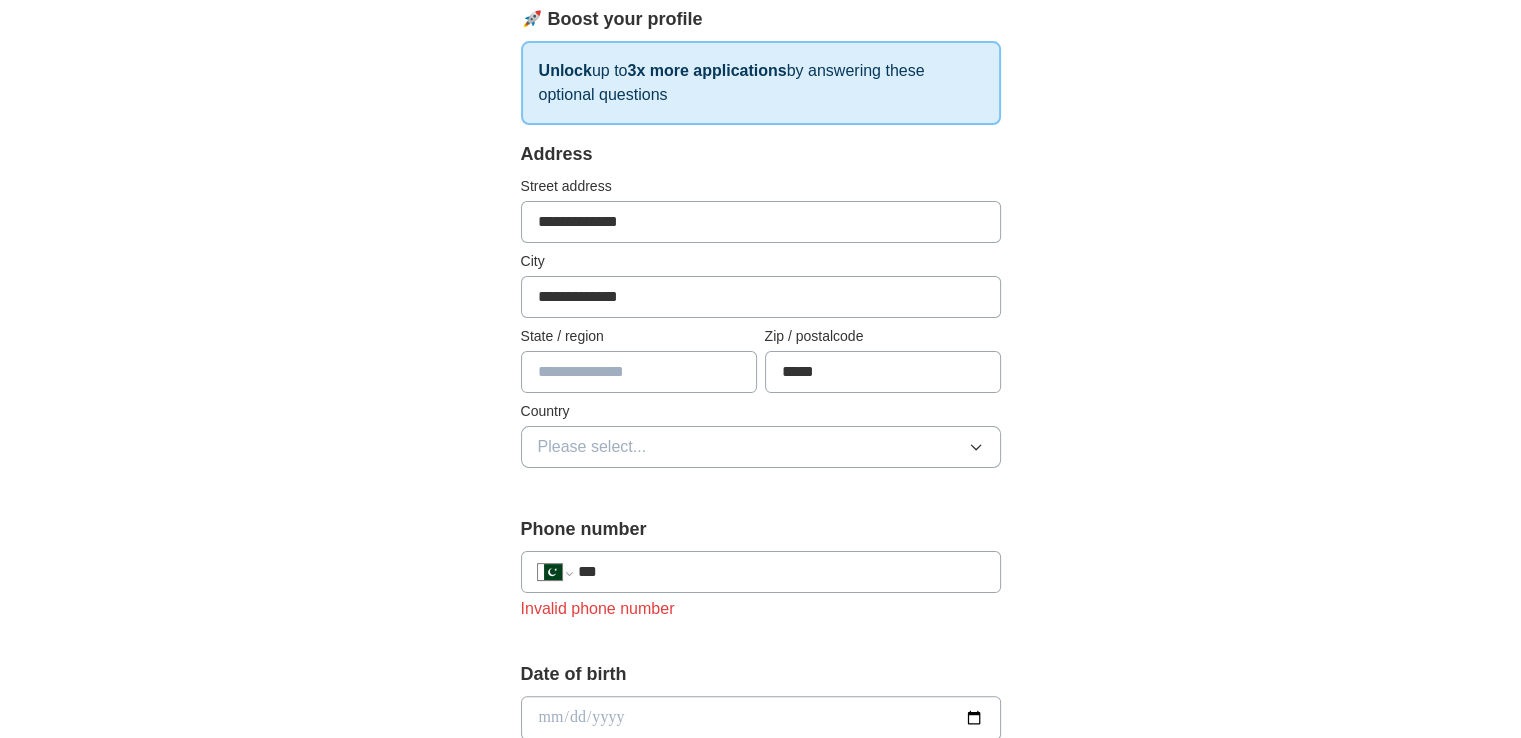 click on "**********" at bounding box center [555, 572] 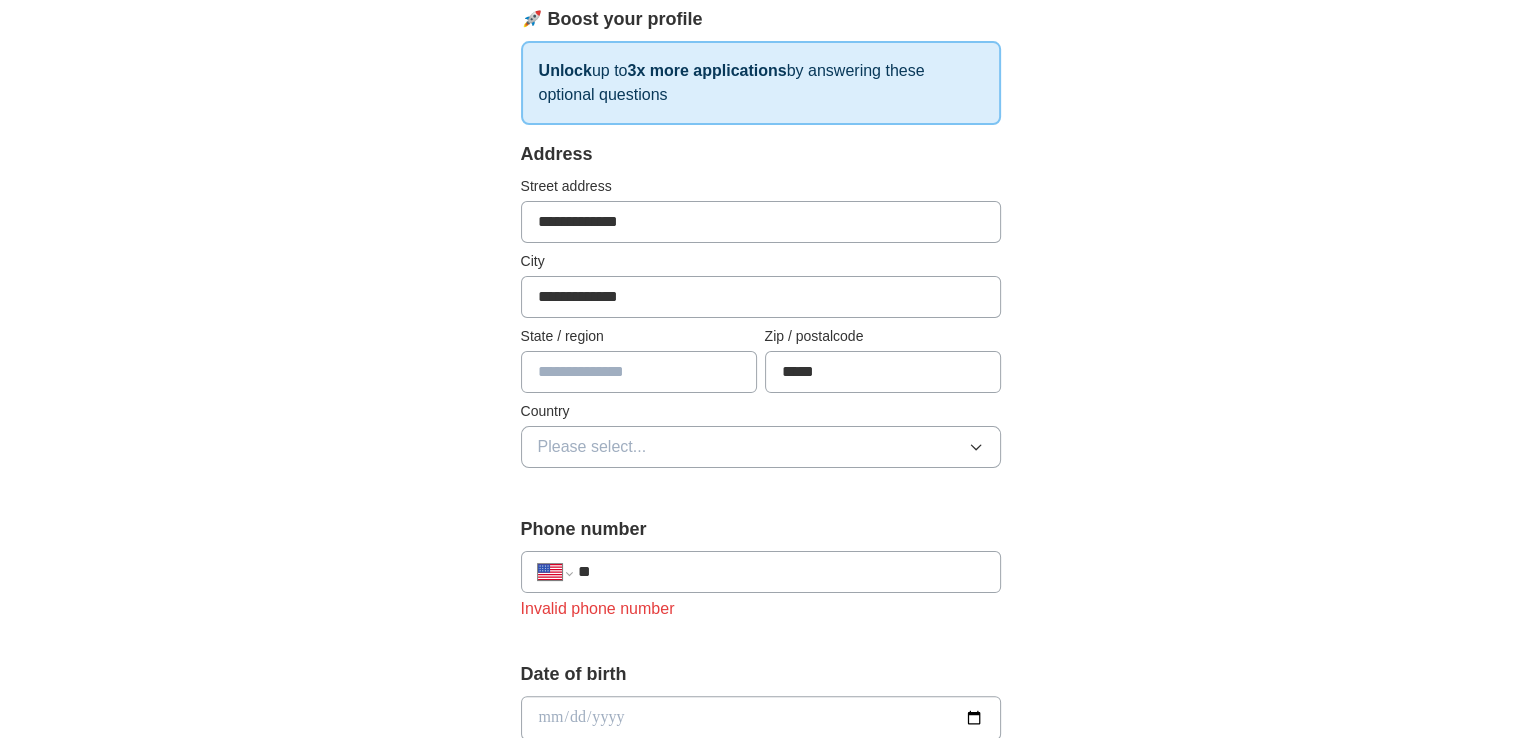 paste on "**********" 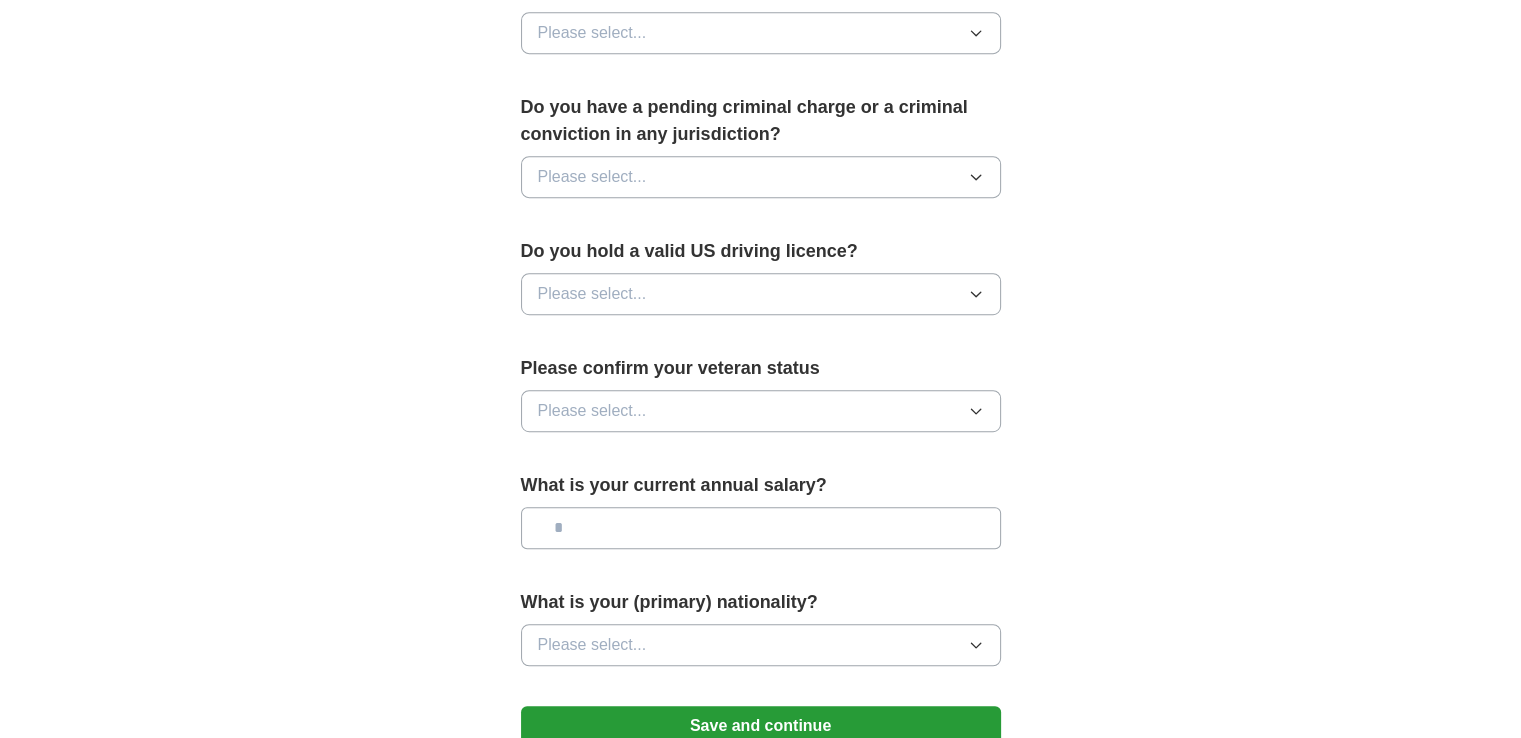 scroll, scrollTop: 1194, scrollLeft: 0, axis: vertical 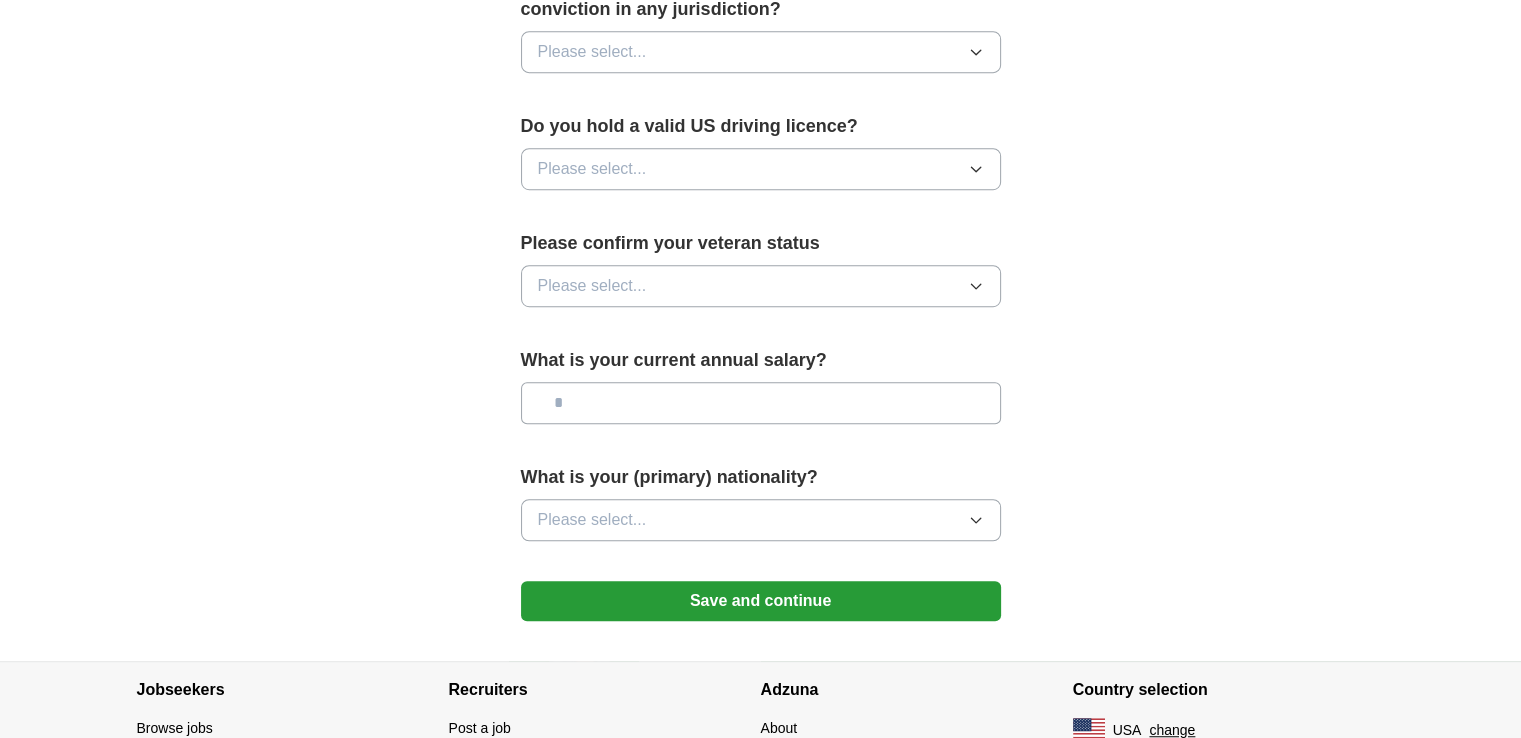type on "**********" 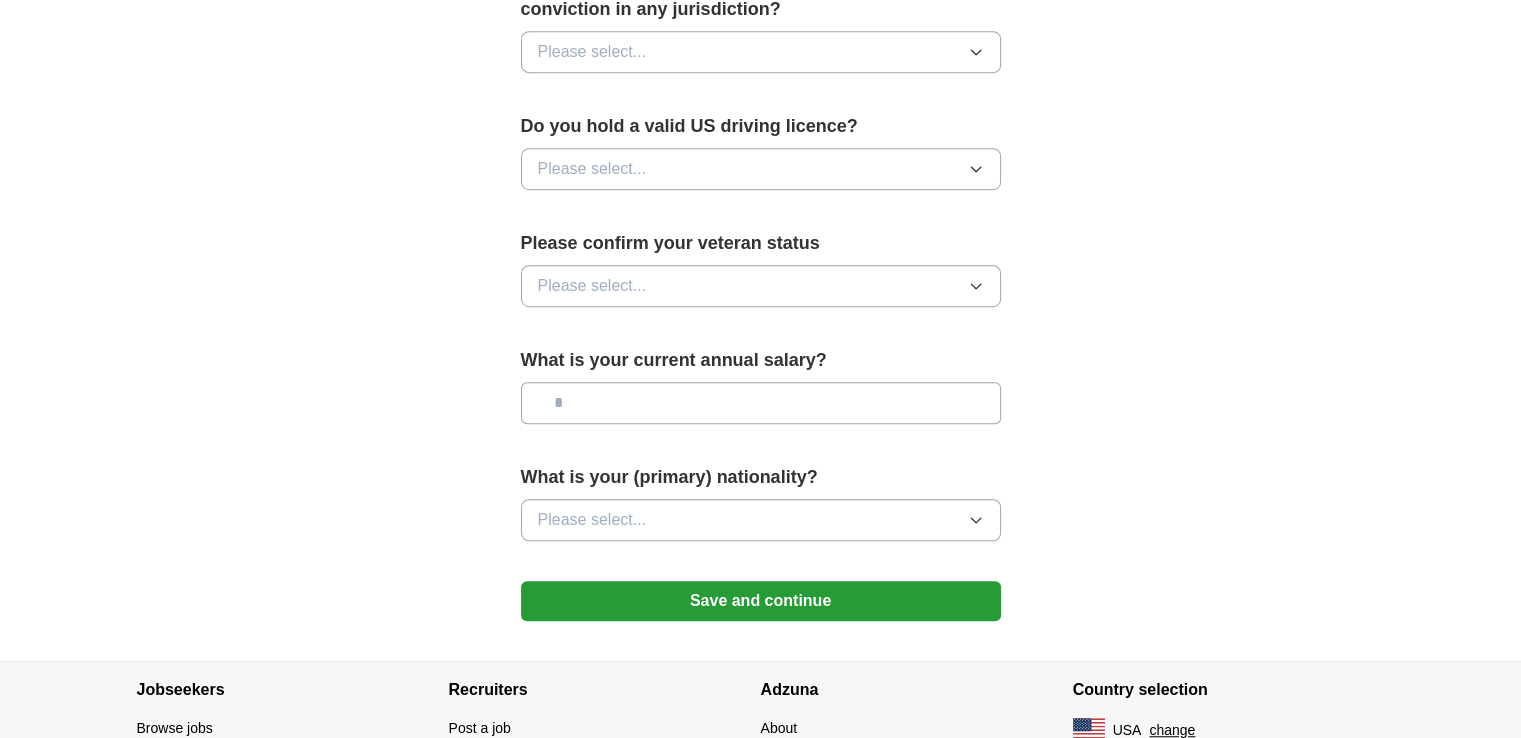 type on "**" 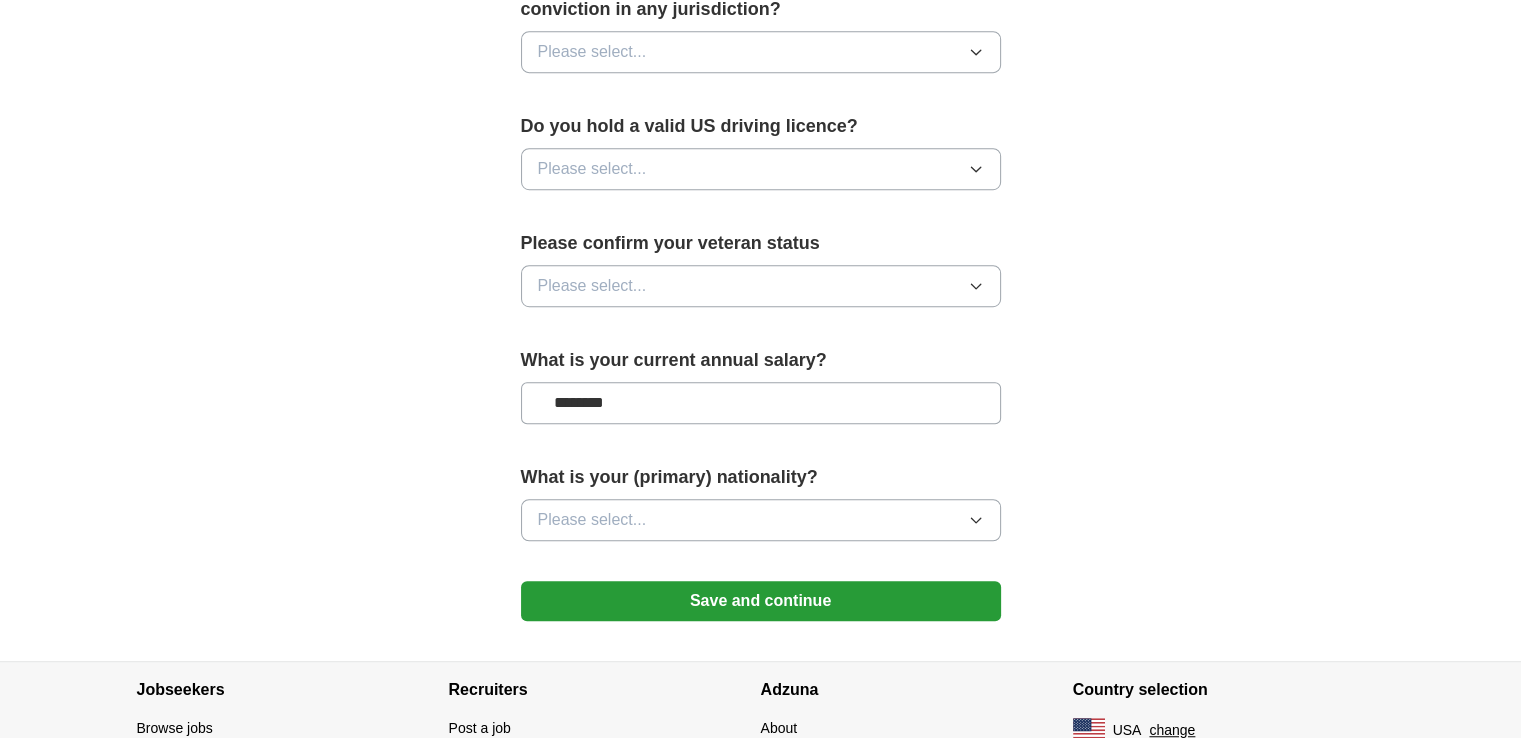 type on "********" 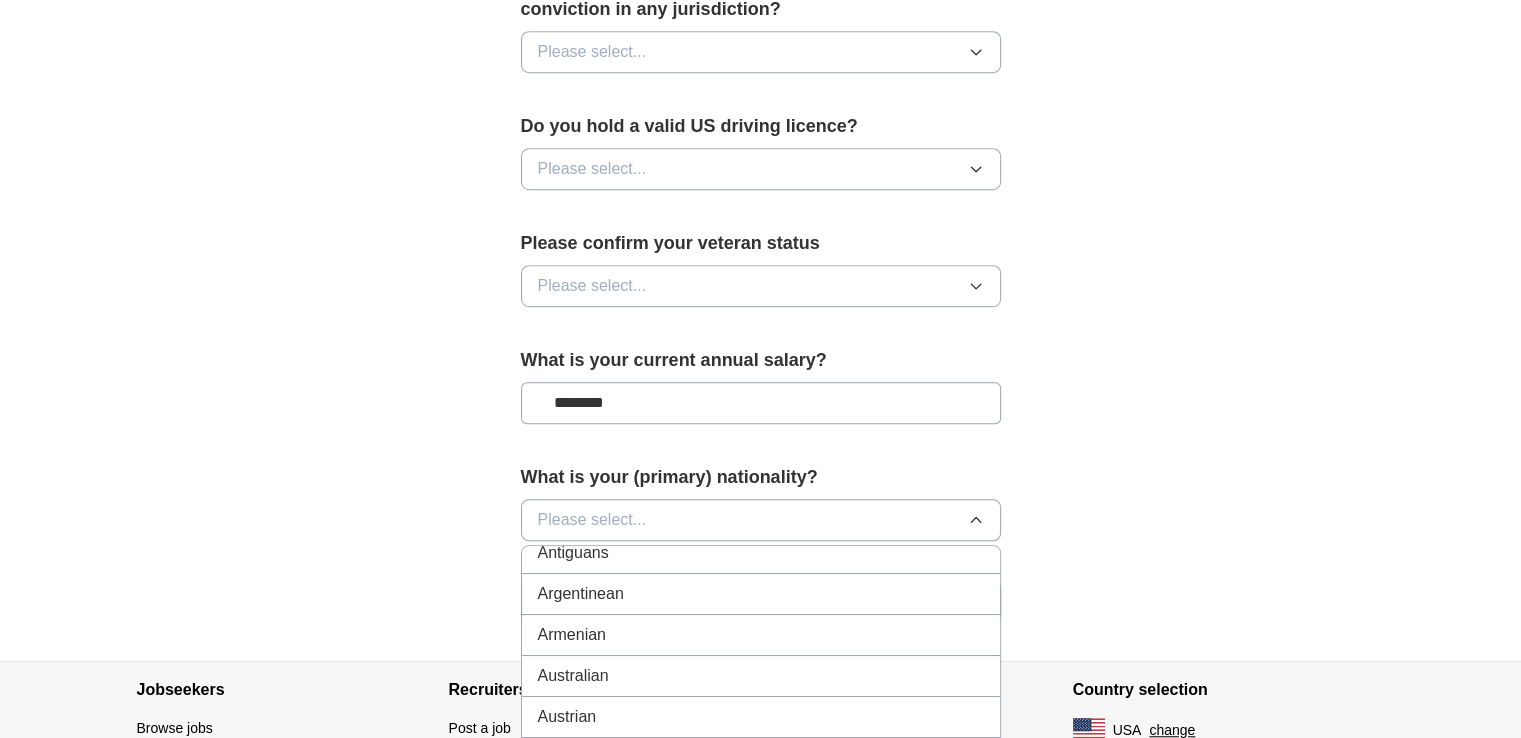 scroll, scrollTop: 400, scrollLeft: 0, axis: vertical 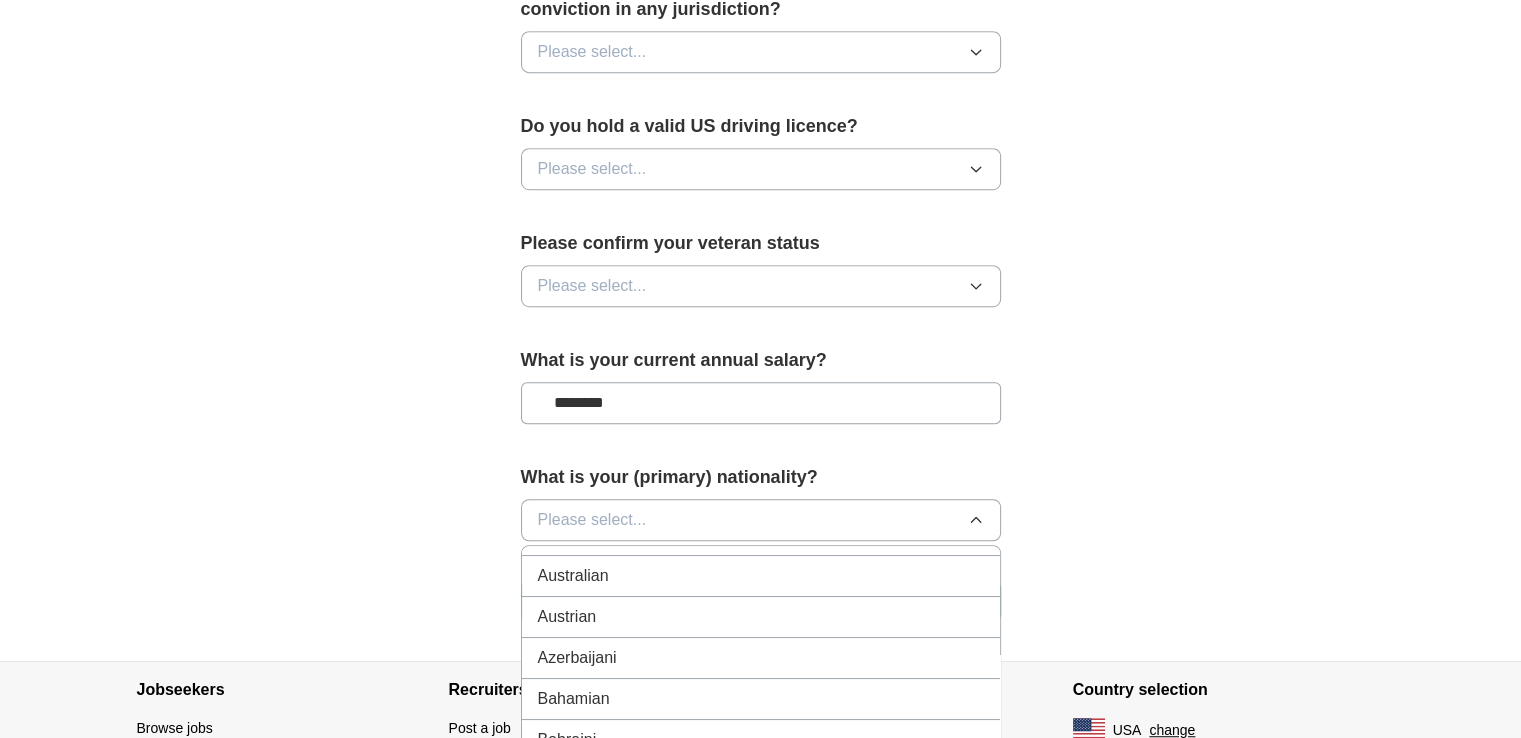 click on "**********" at bounding box center (761, -236) 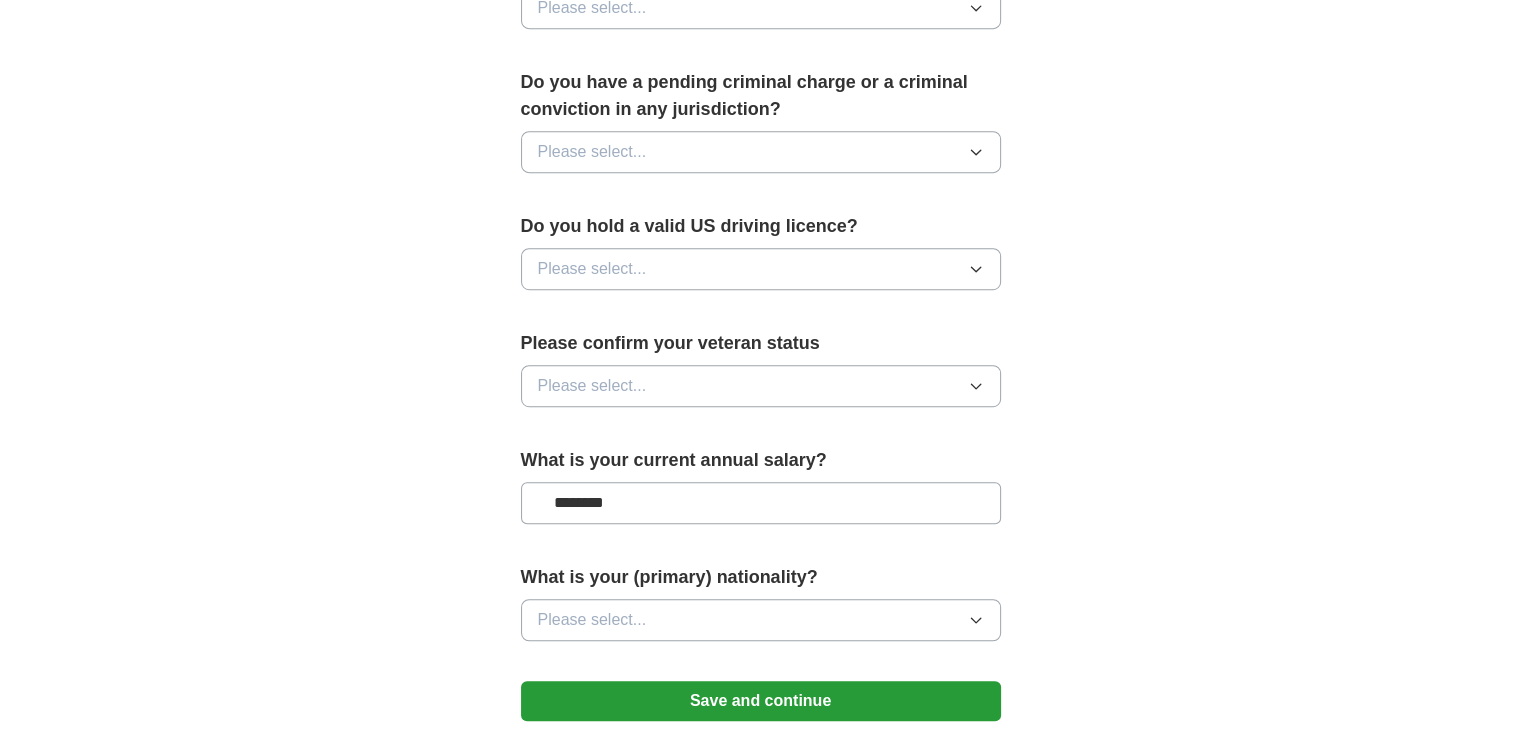 click on "Save and continue" at bounding box center (761, 701) 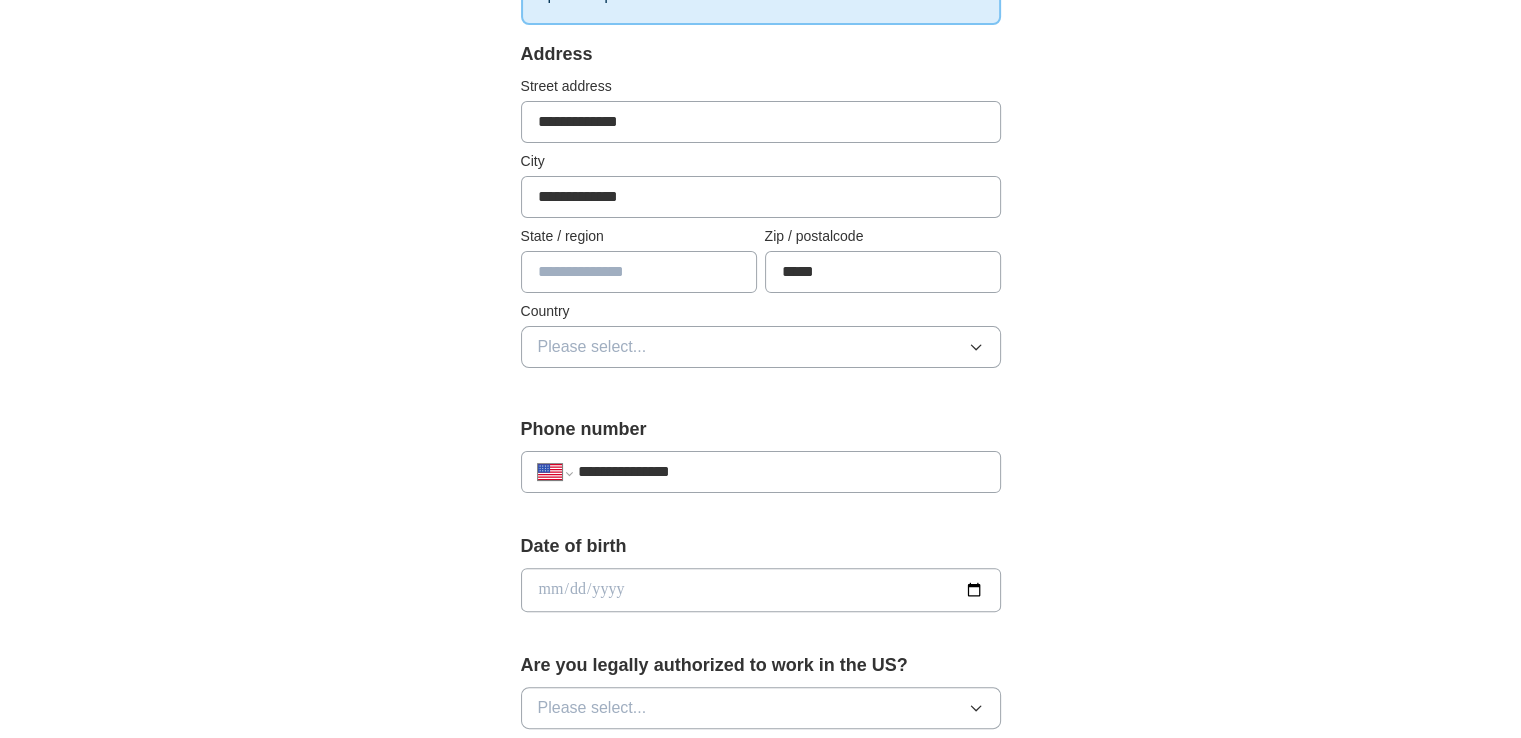 scroll, scrollTop: 272, scrollLeft: 0, axis: vertical 